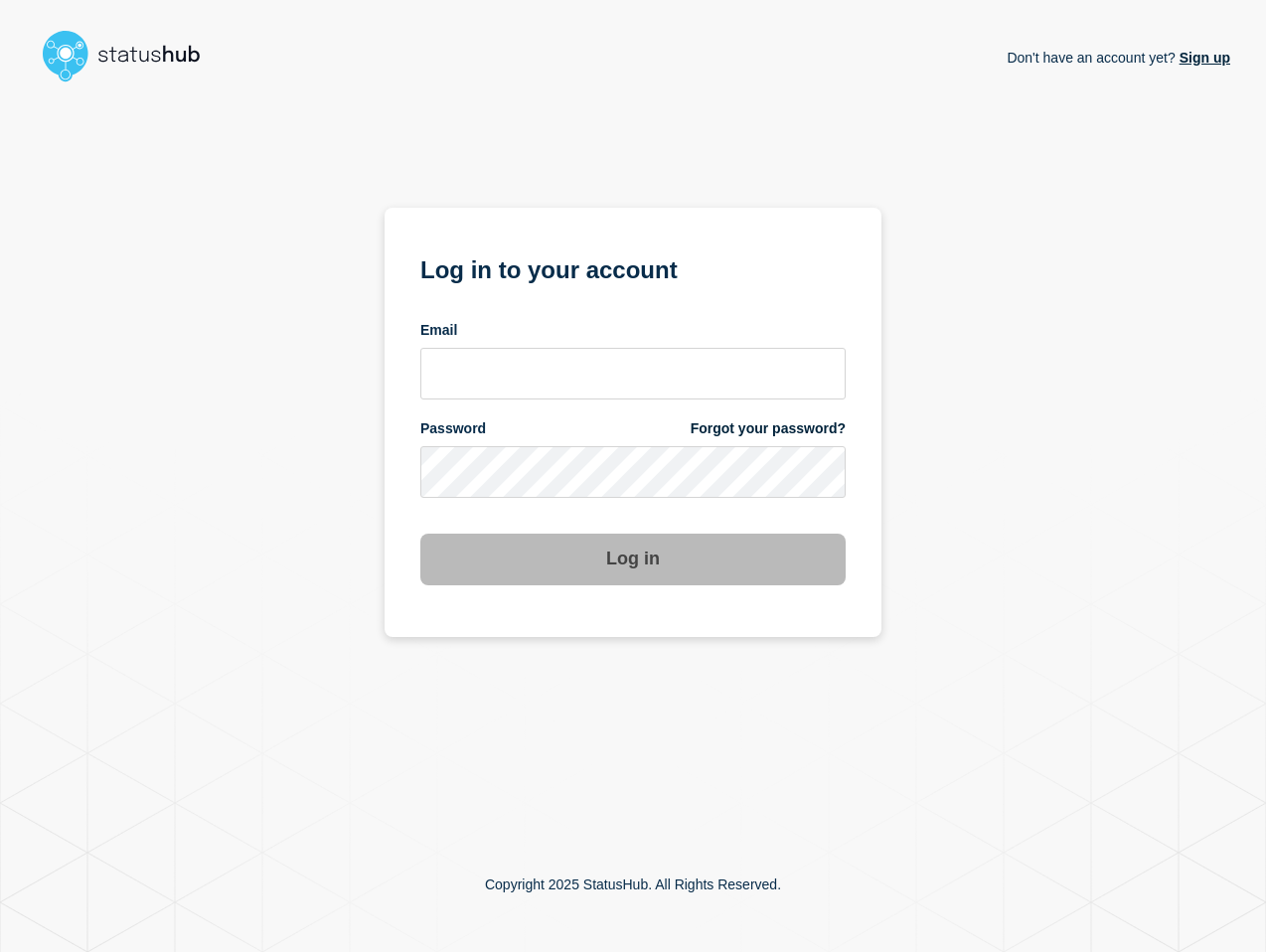 scroll, scrollTop: 0, scrollLeft: 0, axis: both 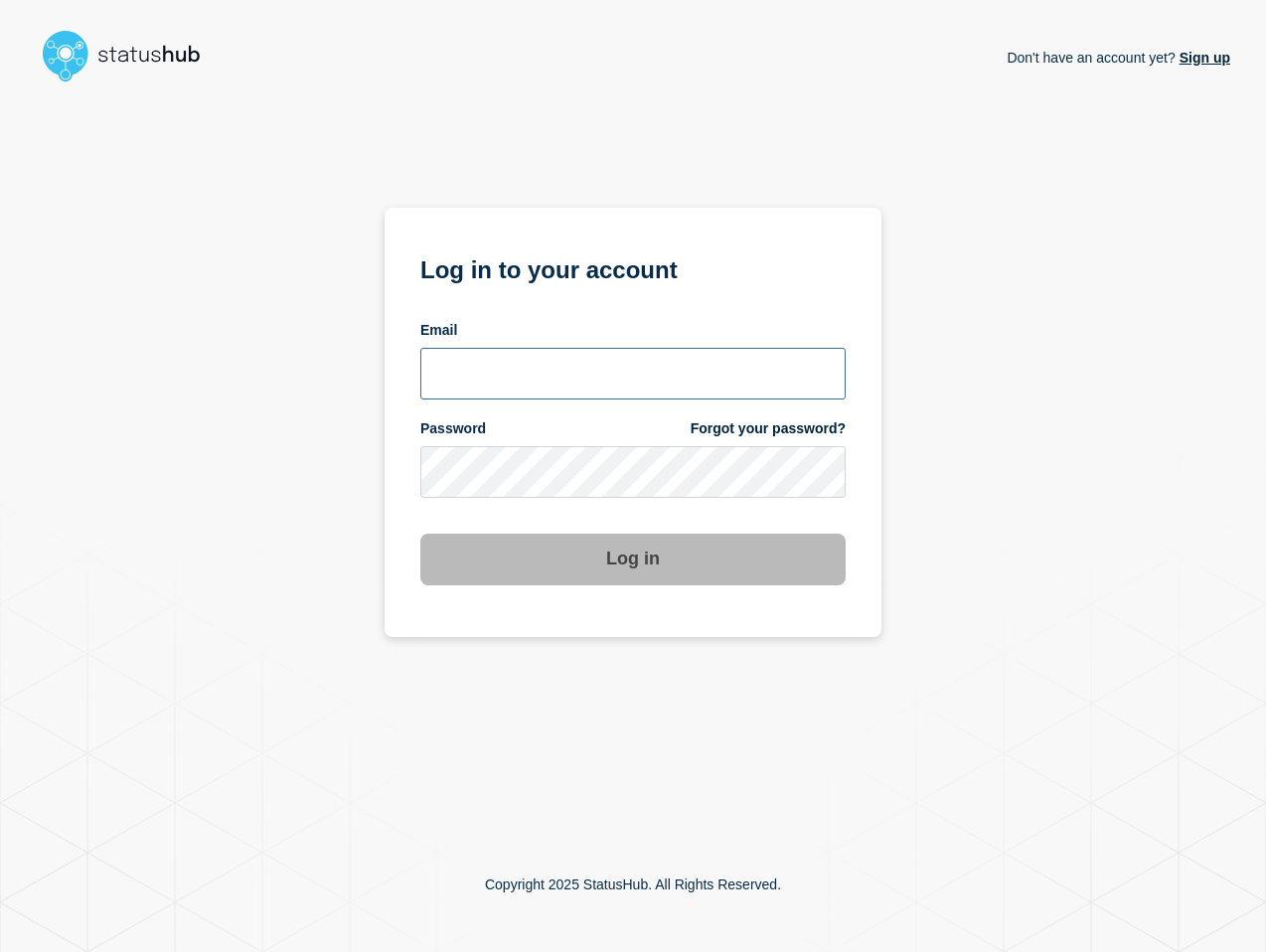 type on "[PERSON_NAME][EMAIL_ADDRESS][PERSON_NAME][DOMAIN_NAME]" 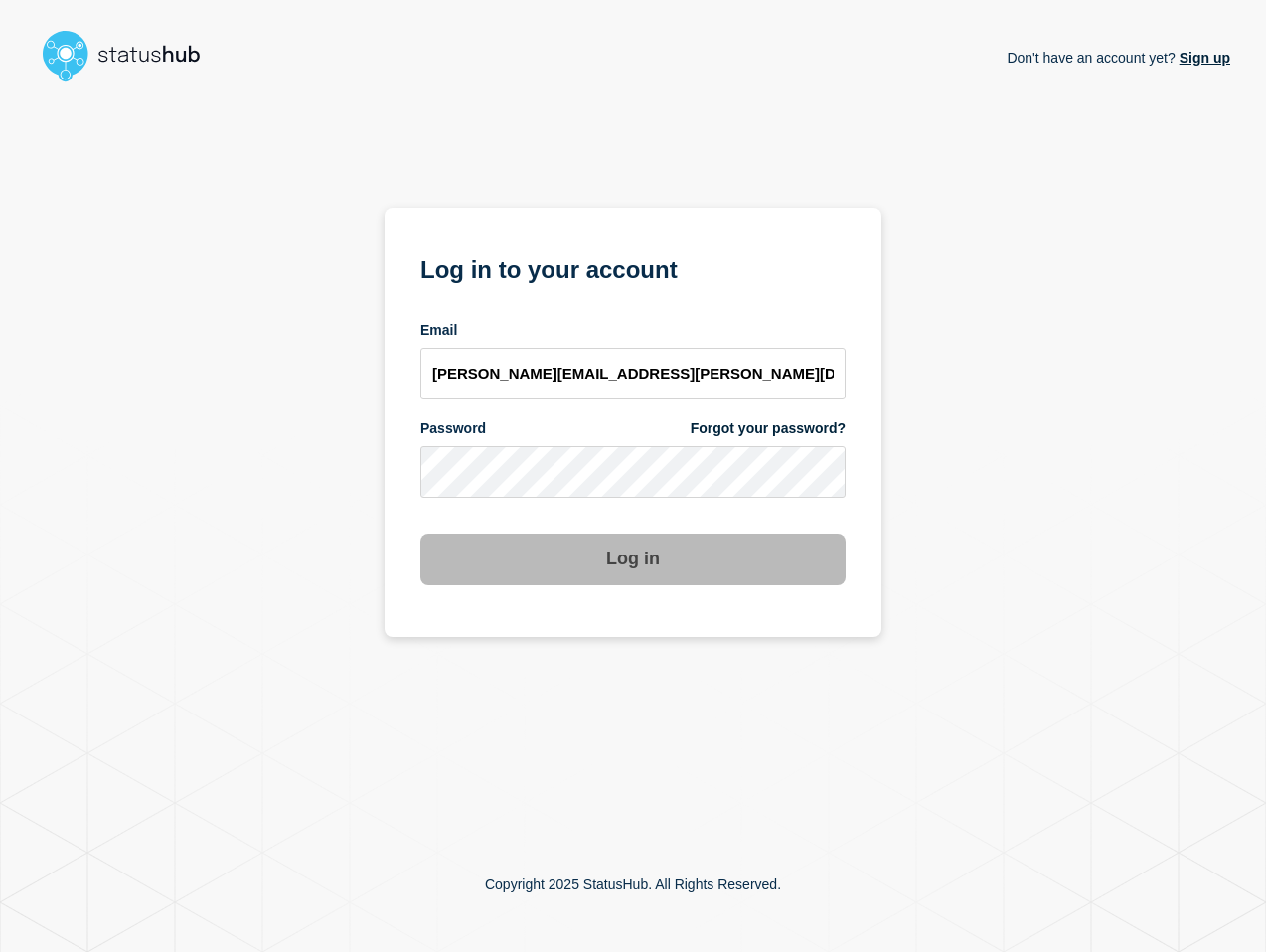 click on "Log in" at bounding box center [633, 559] 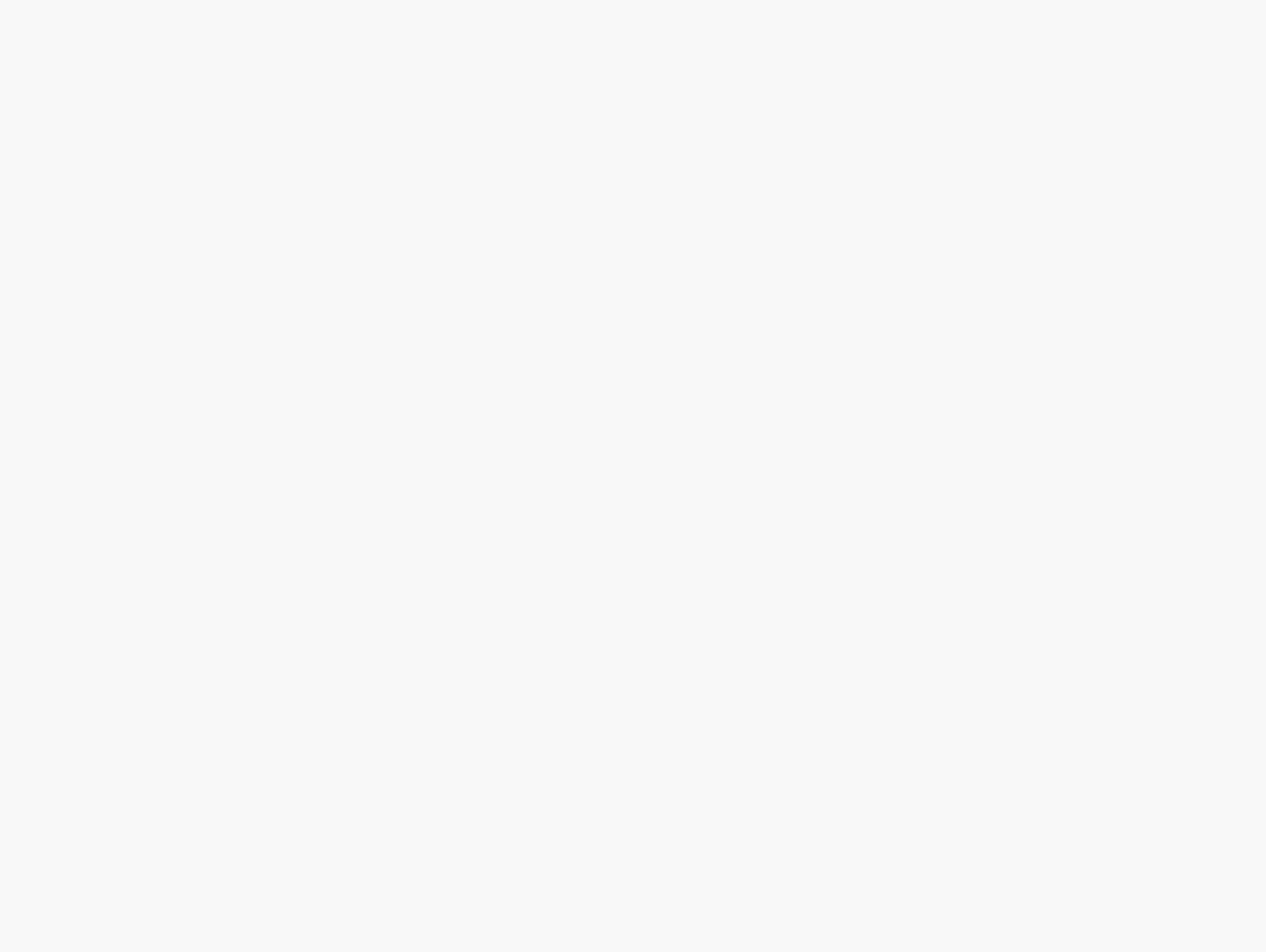 scroll, scrollTop: 0, scrollLeft: 0, axis: both 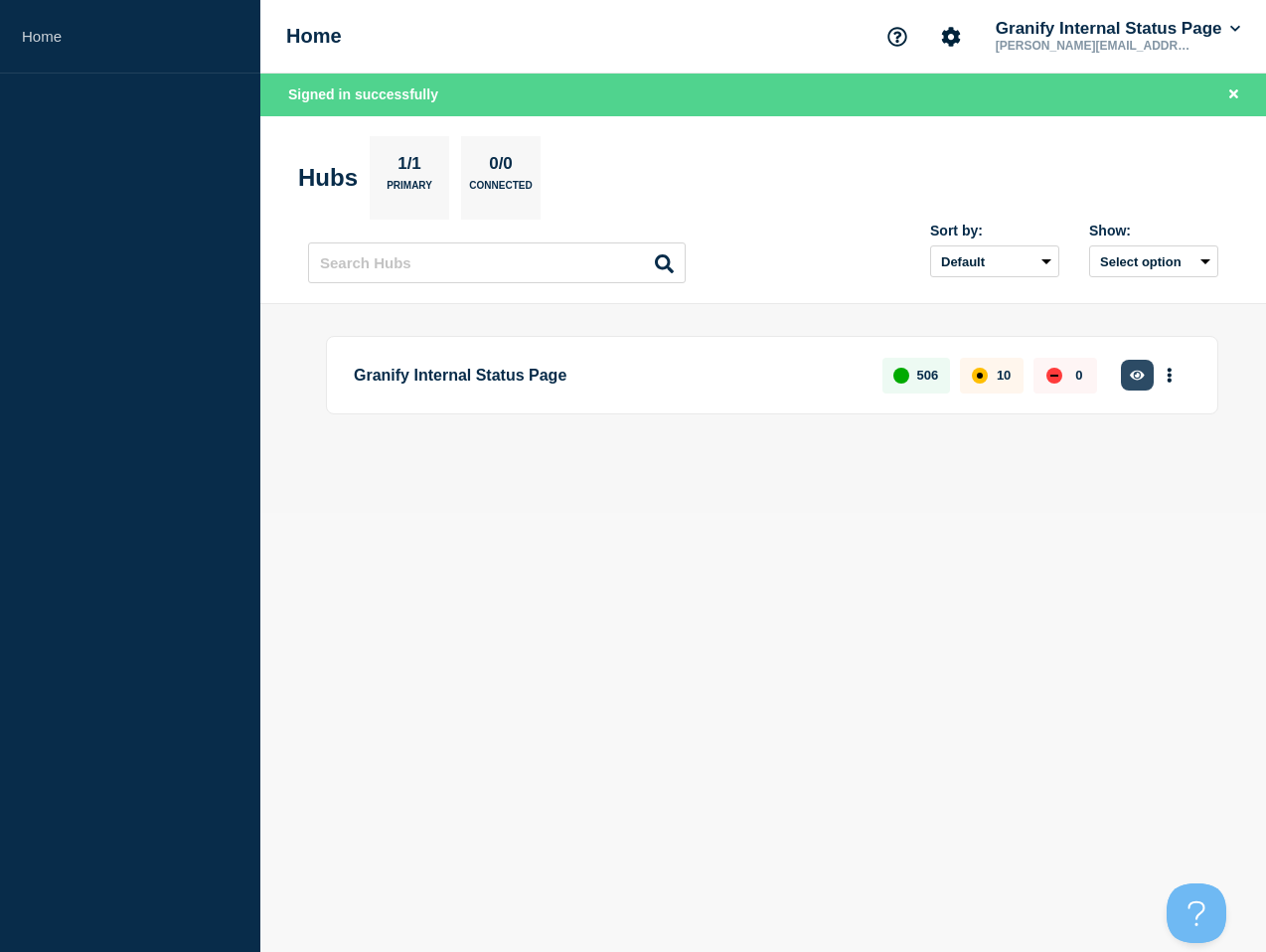 click 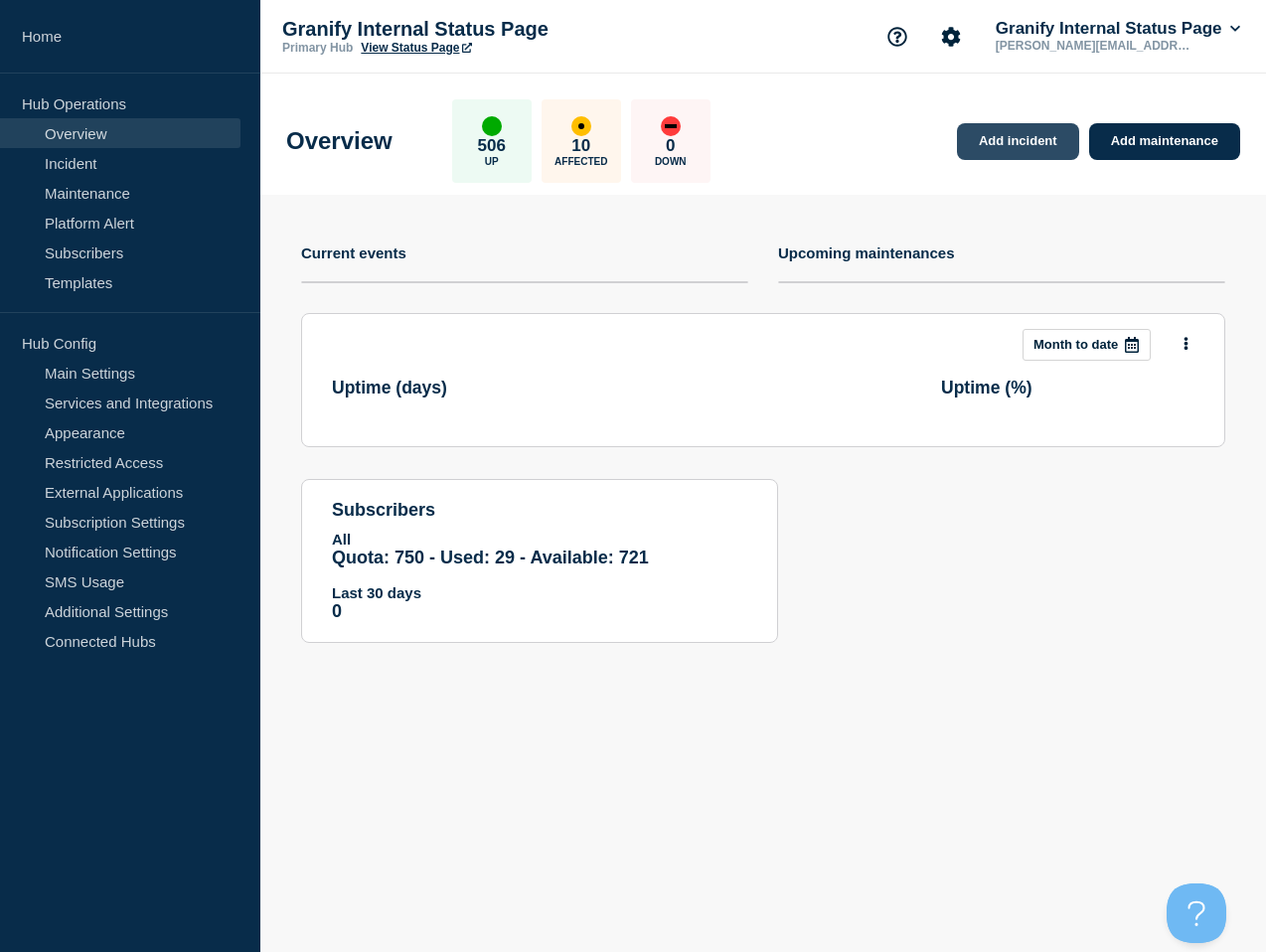 click on "Add incident" at bounding box center (1018, 141) 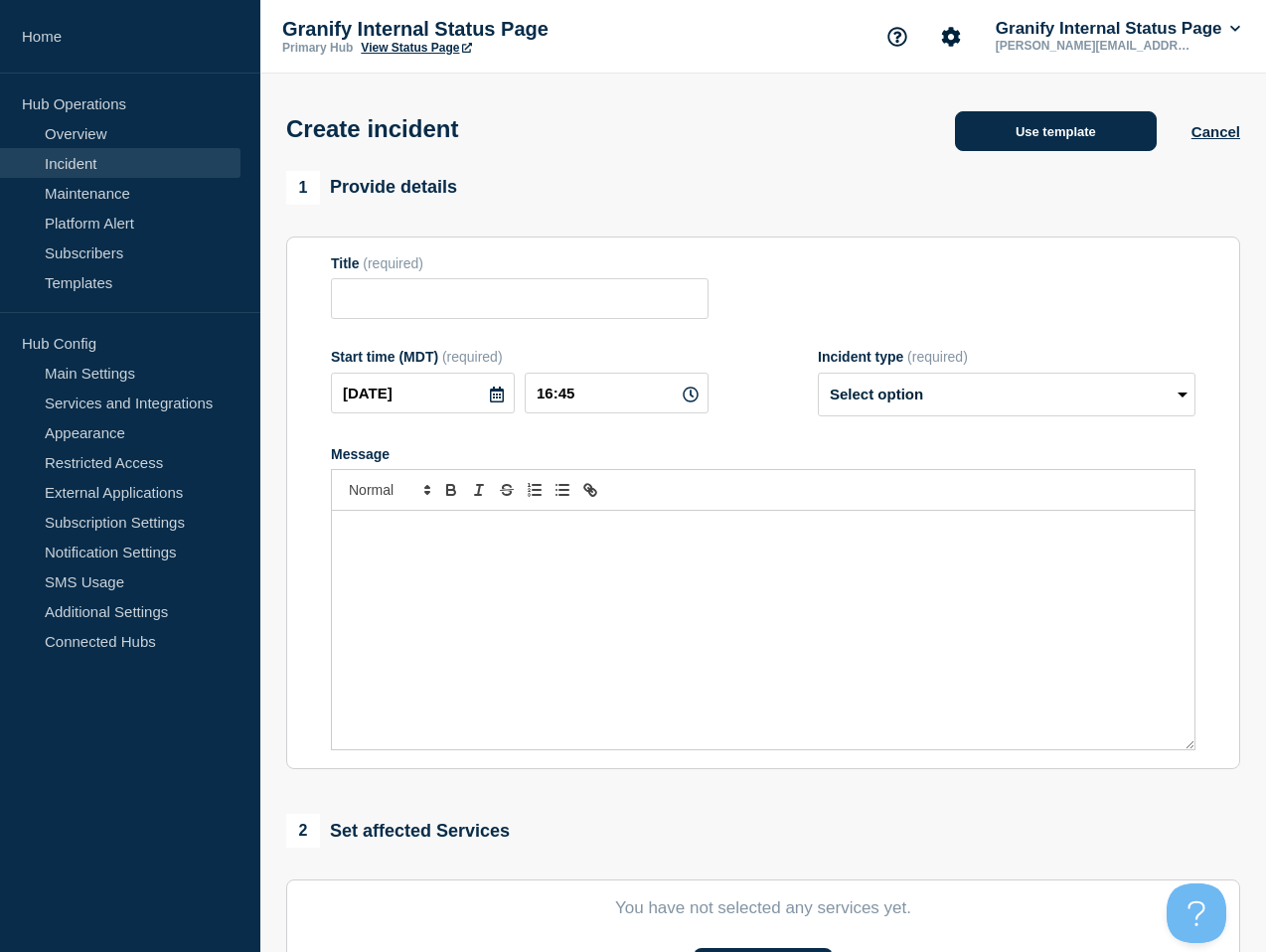 click on "Use template" at bounding box center [1055, 131] 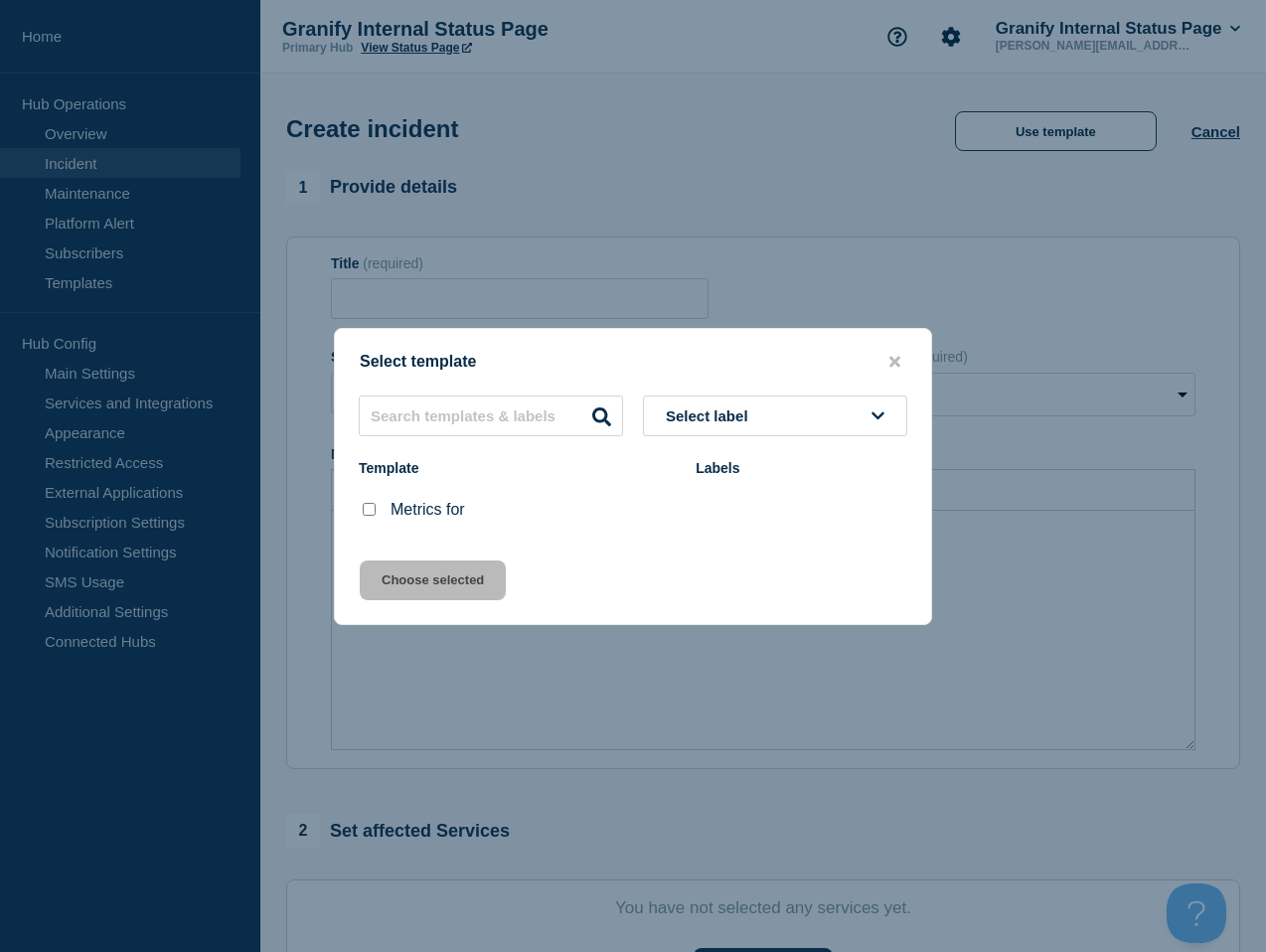 click at bounding box center [369, 509] 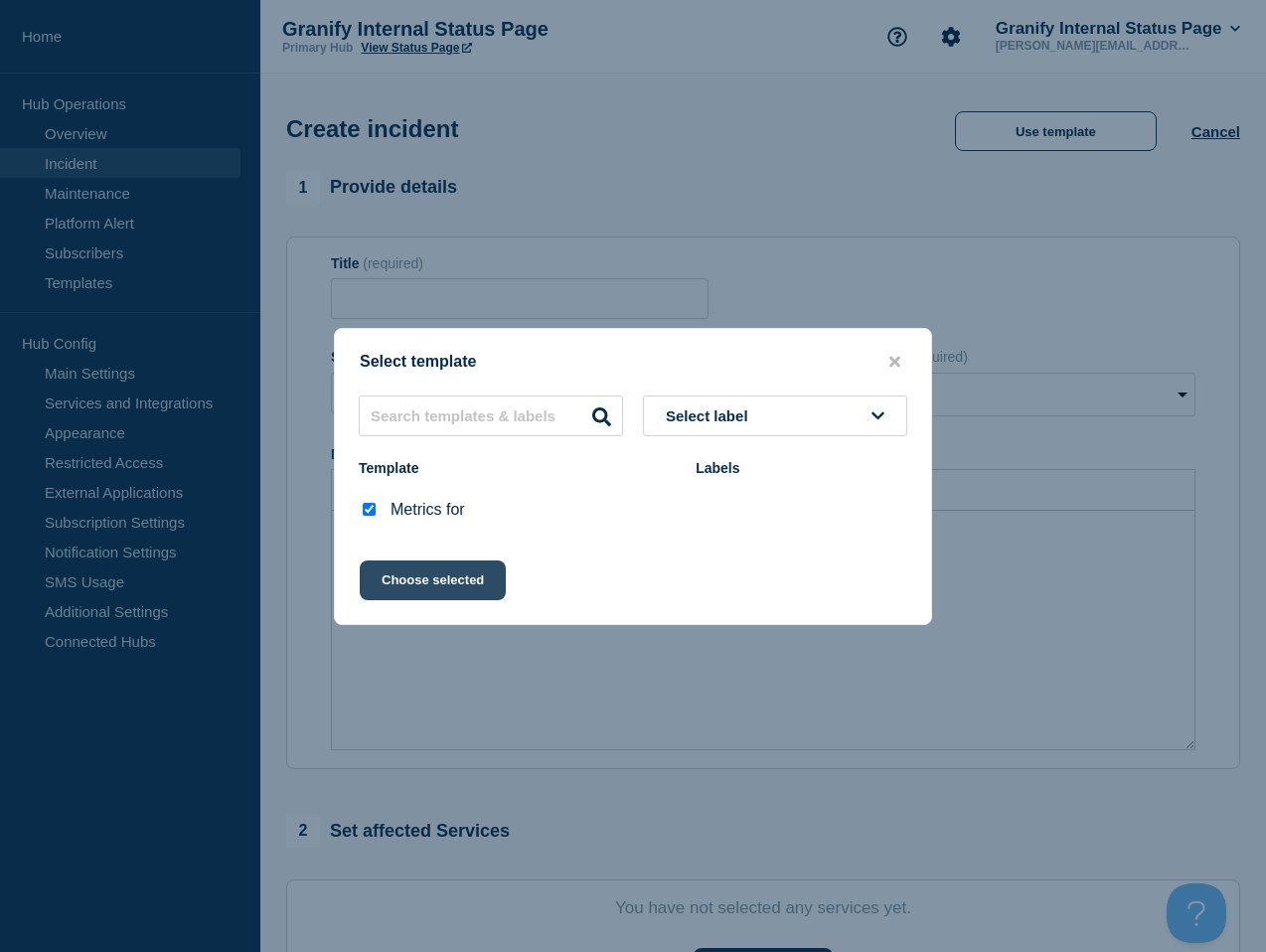 click on "Choose selected" 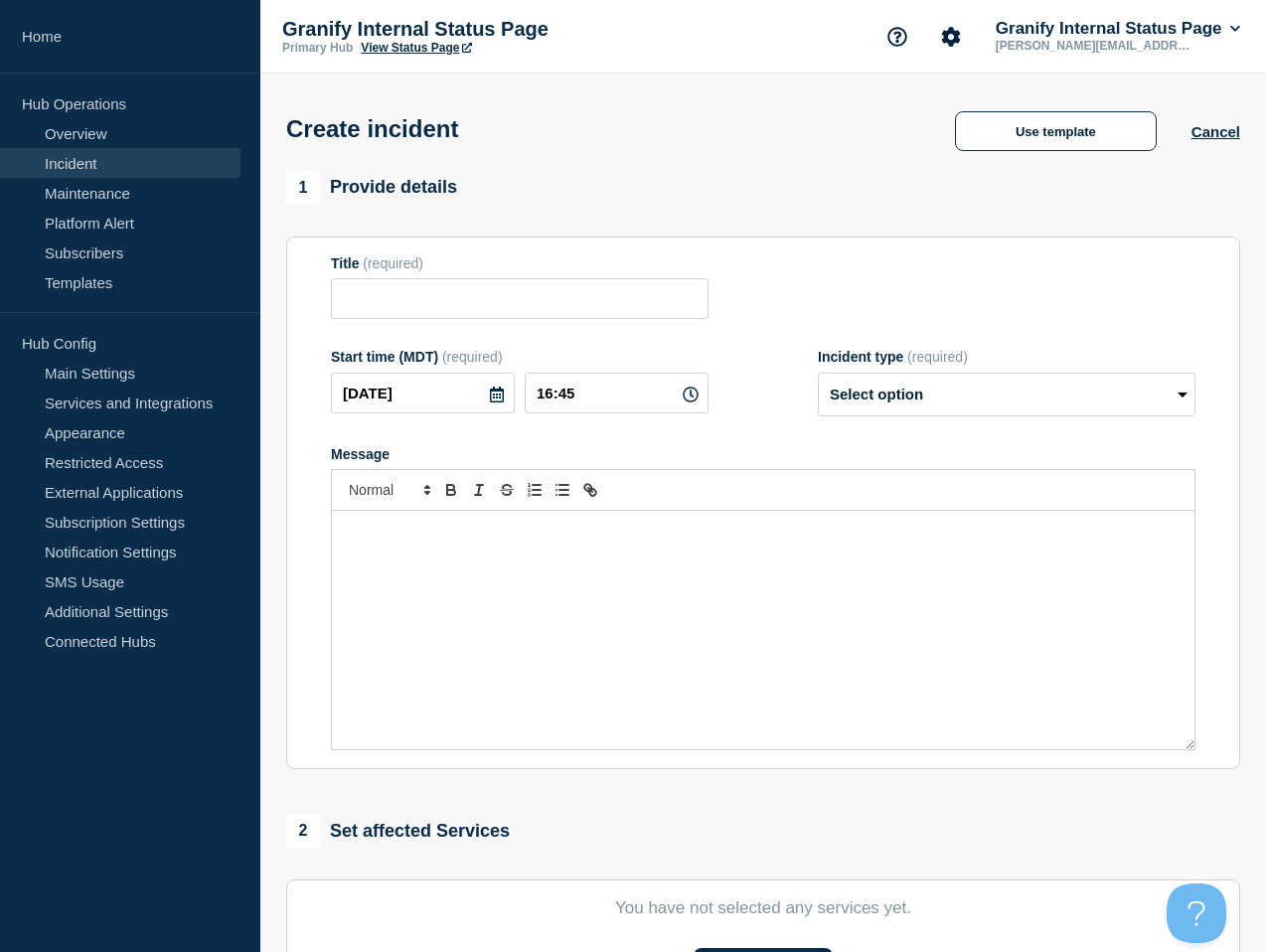 type on "Metrics for" 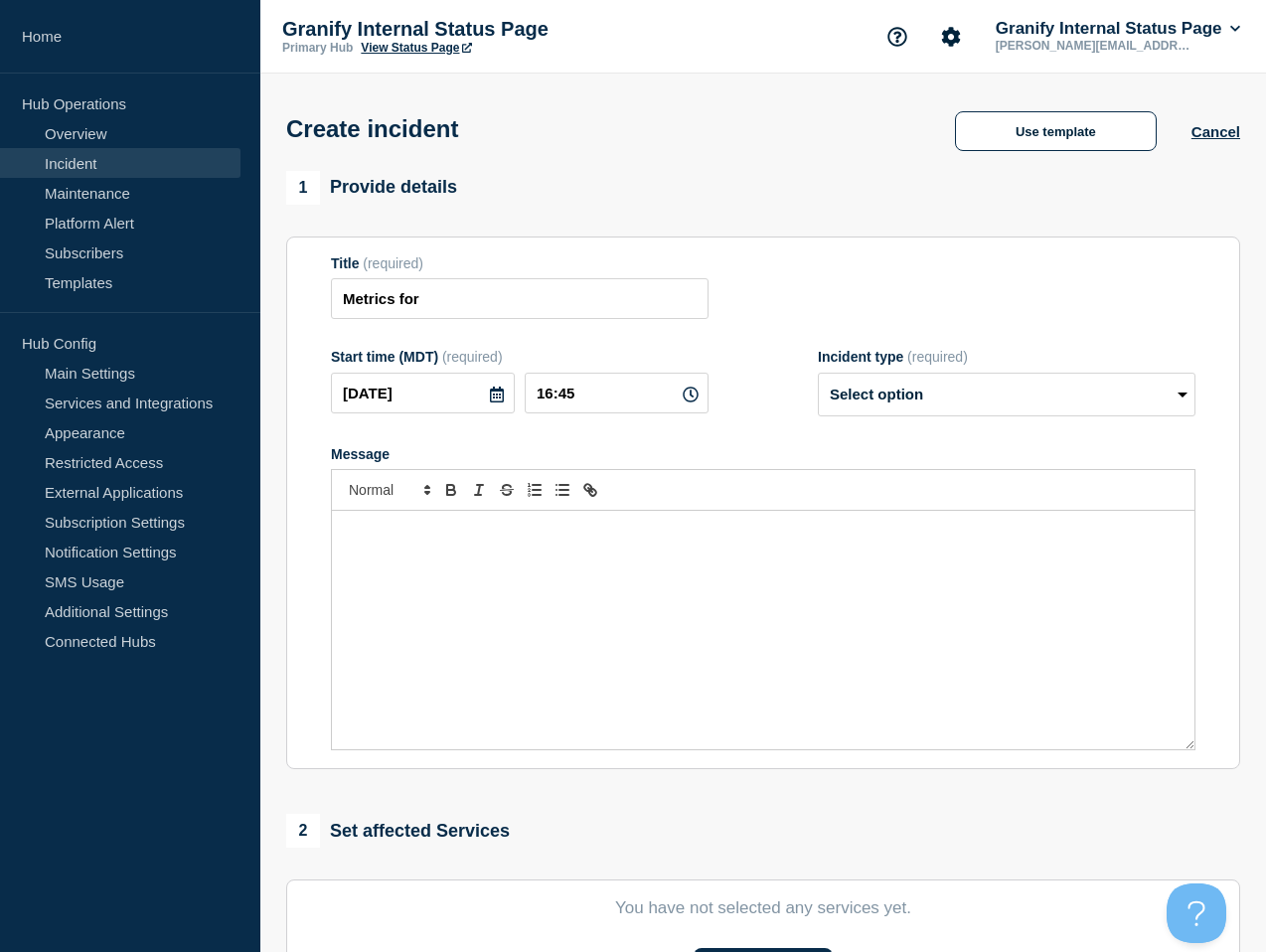 select on "monitoring" 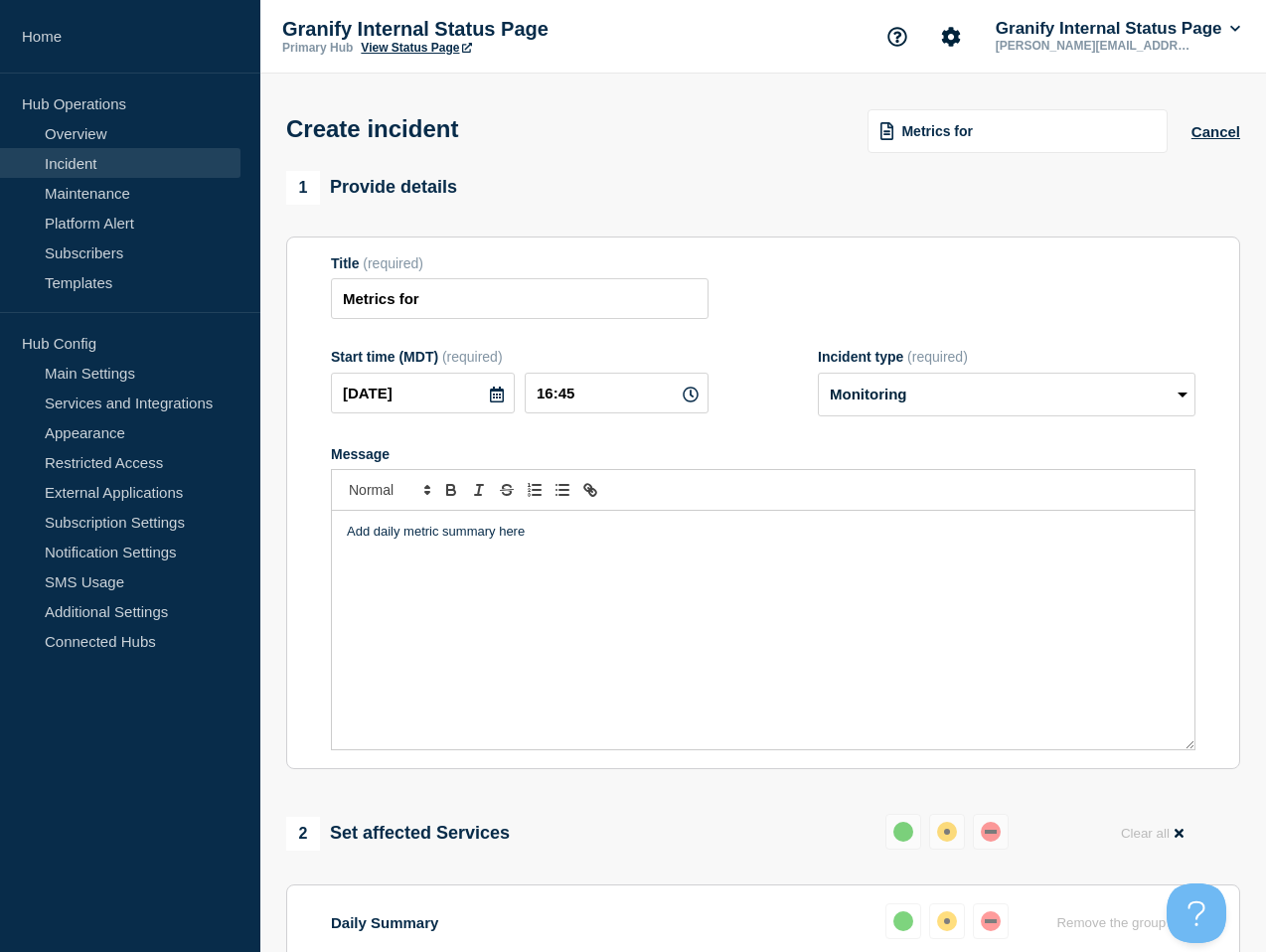 click on "Add daily metric summary here" at bounding box center (763, 630) 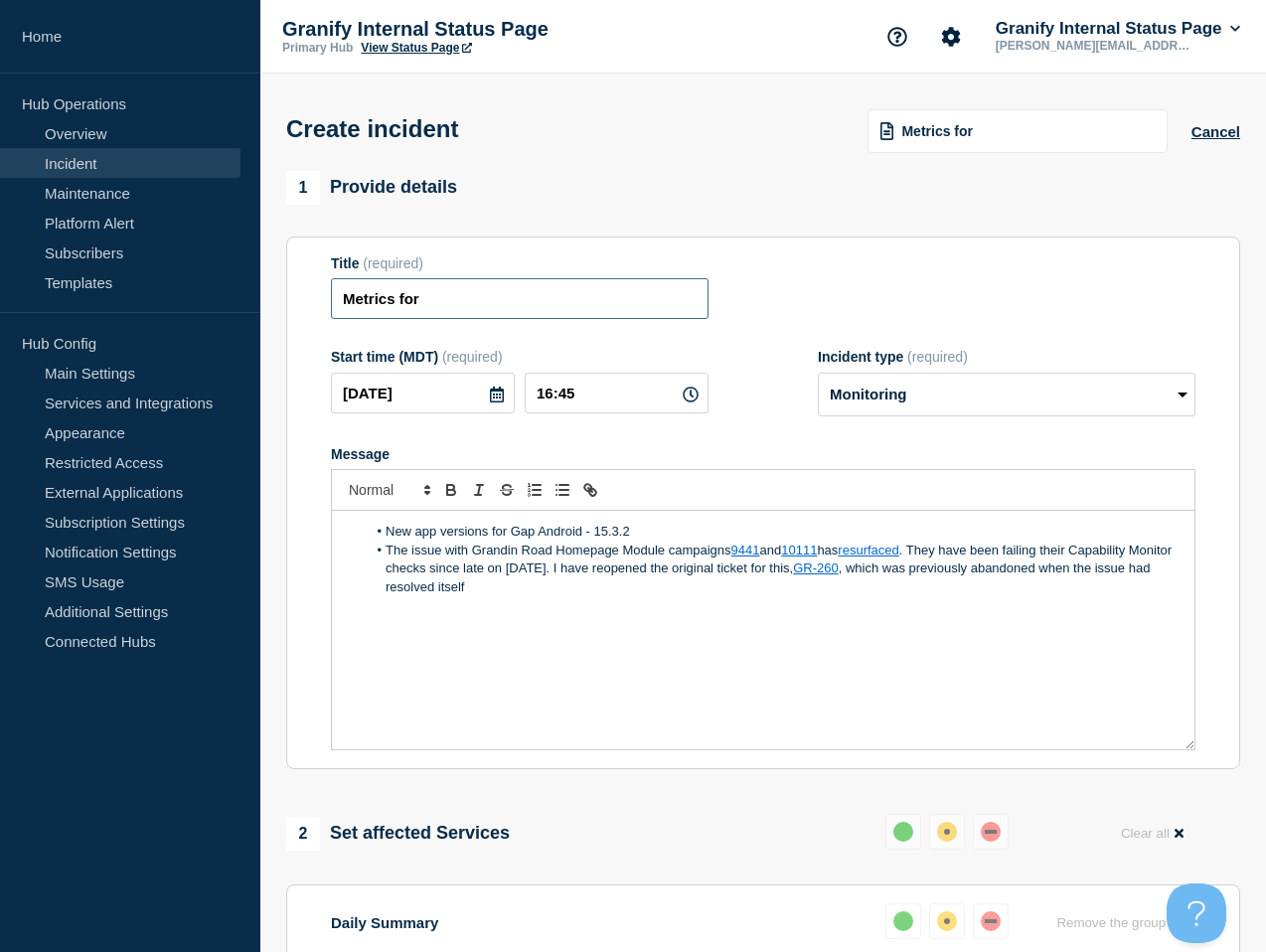 click on "Metrics for" at bounding box center (520, 298) 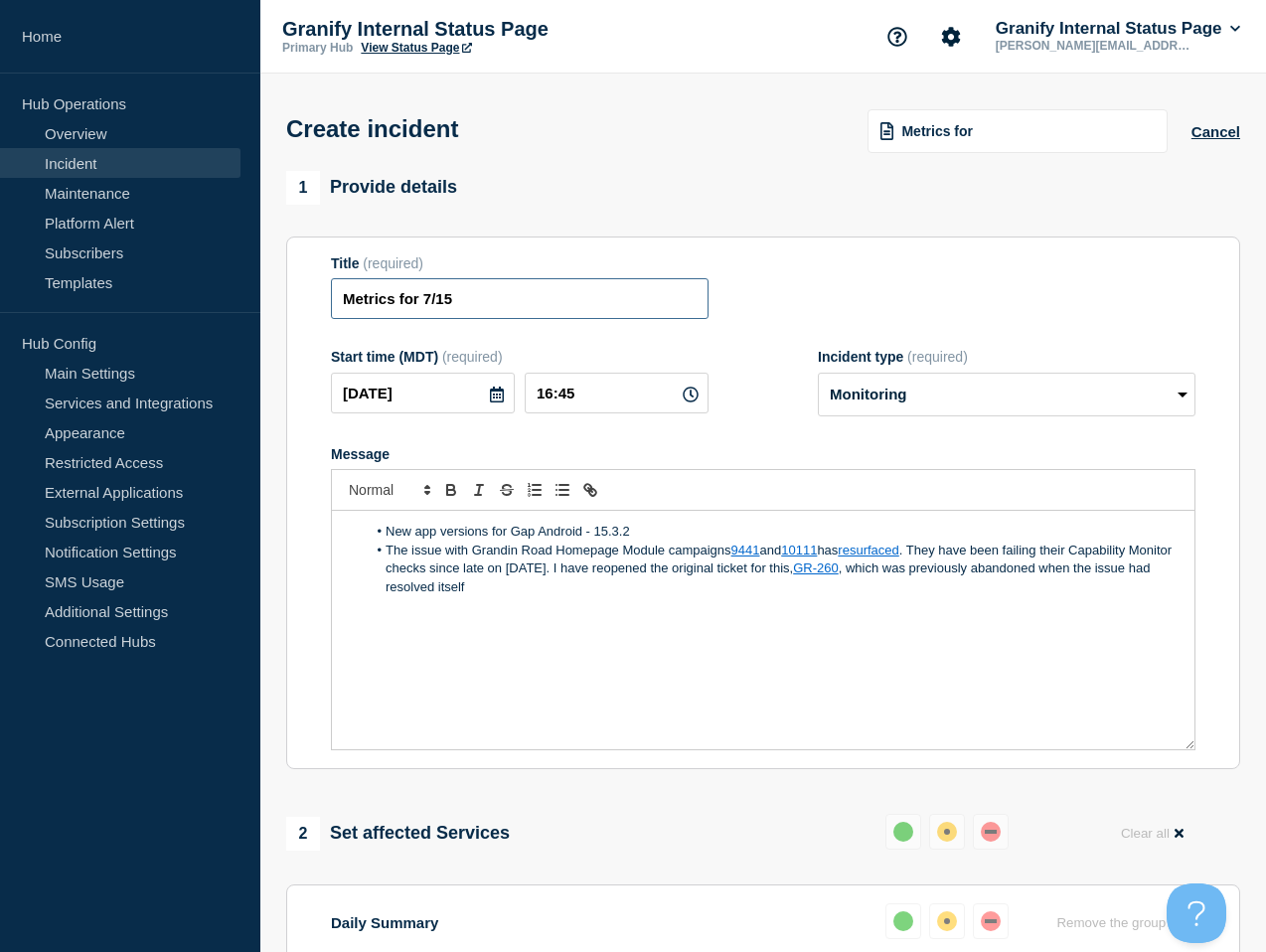 type on "Metrics for 7/15" 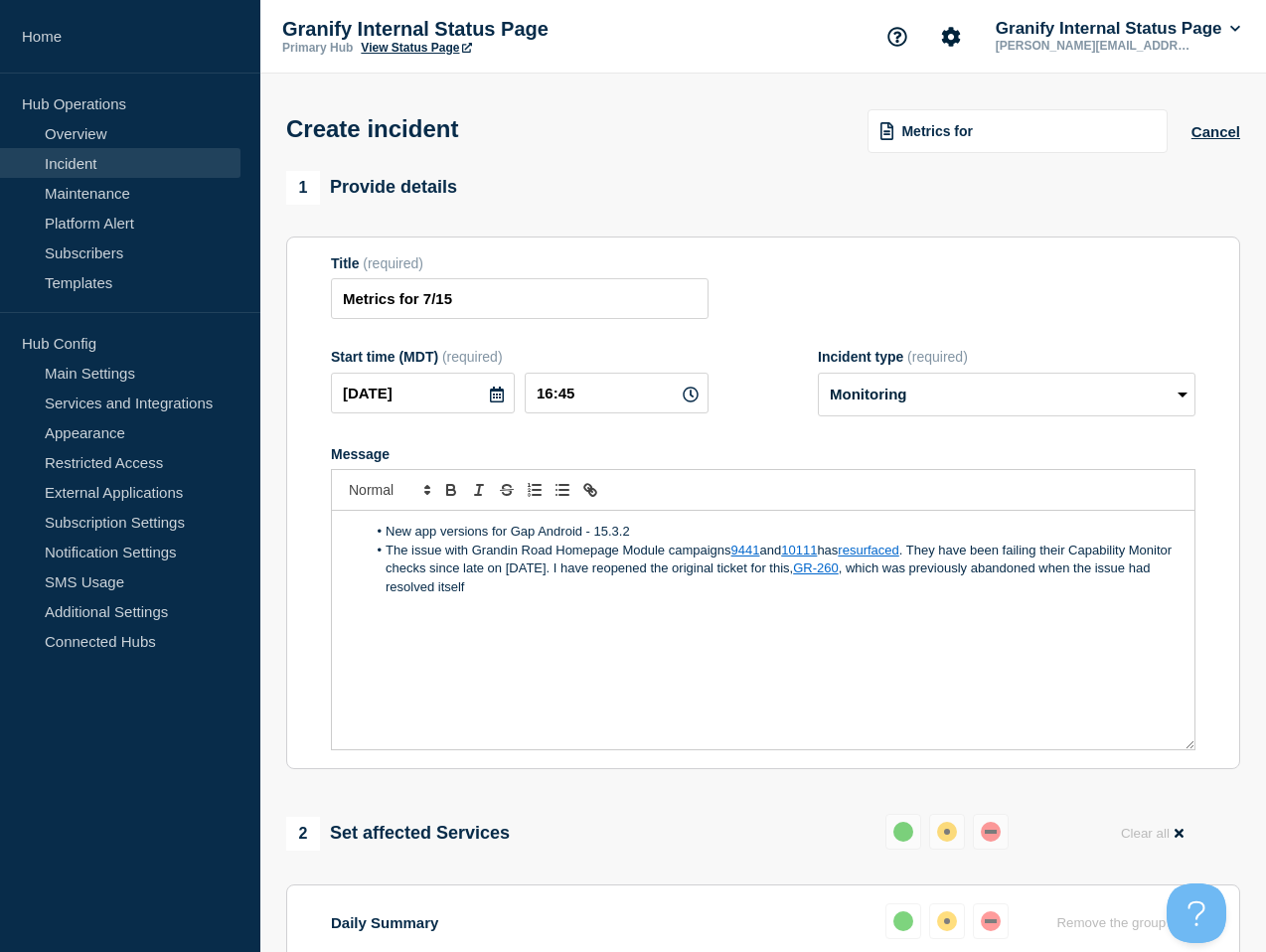 click on "New app versions for Gap Android - 15.3.2 The issue with Grandin Road Homepage Module campaigns  9441  and  10111  has  resurfaced . They have been failing their Capability Monitor checks since late on July 9. I have reopened the original ticket for this,  GR-260 , which was previously abandoned when the issue had resolved itself" at bounding box center (763, 630) 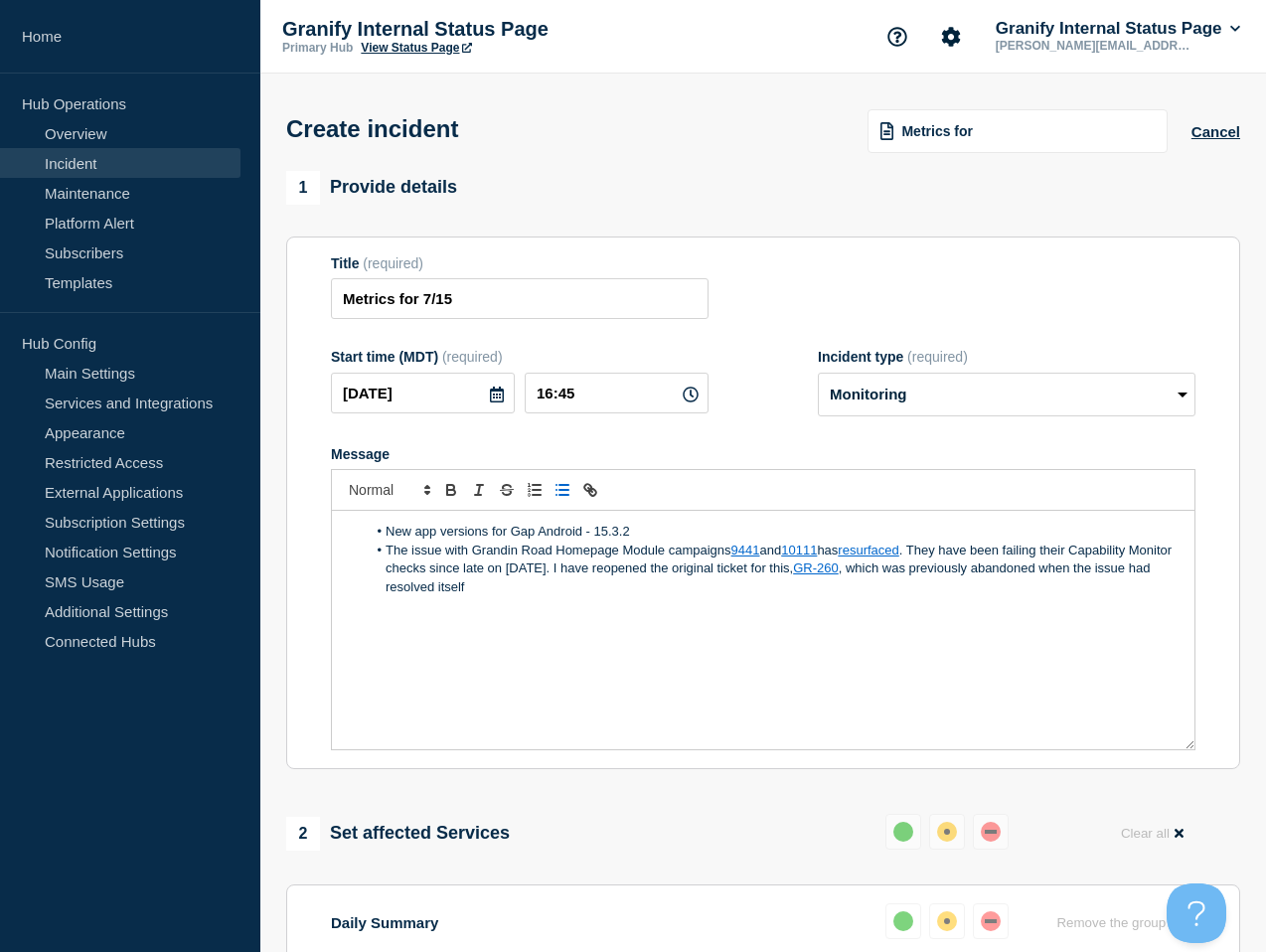 click on "New app versions for Gap Android - 15.3.2" at bounding box center (773, 532) 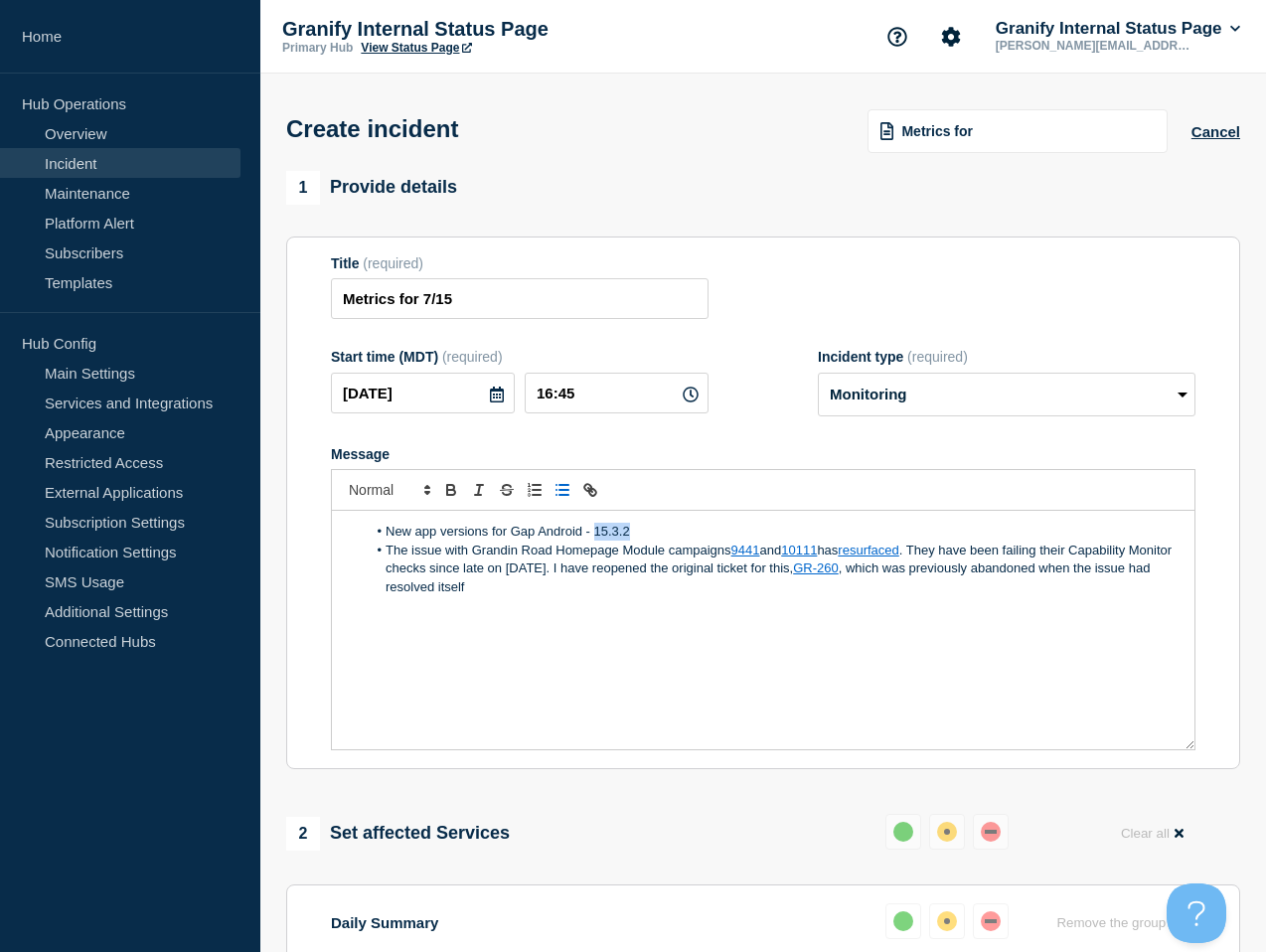 drag, startPoint x: 616, startPoint y: 551, endPoint x: 703, endPoint y: 584, distance: 93.04837 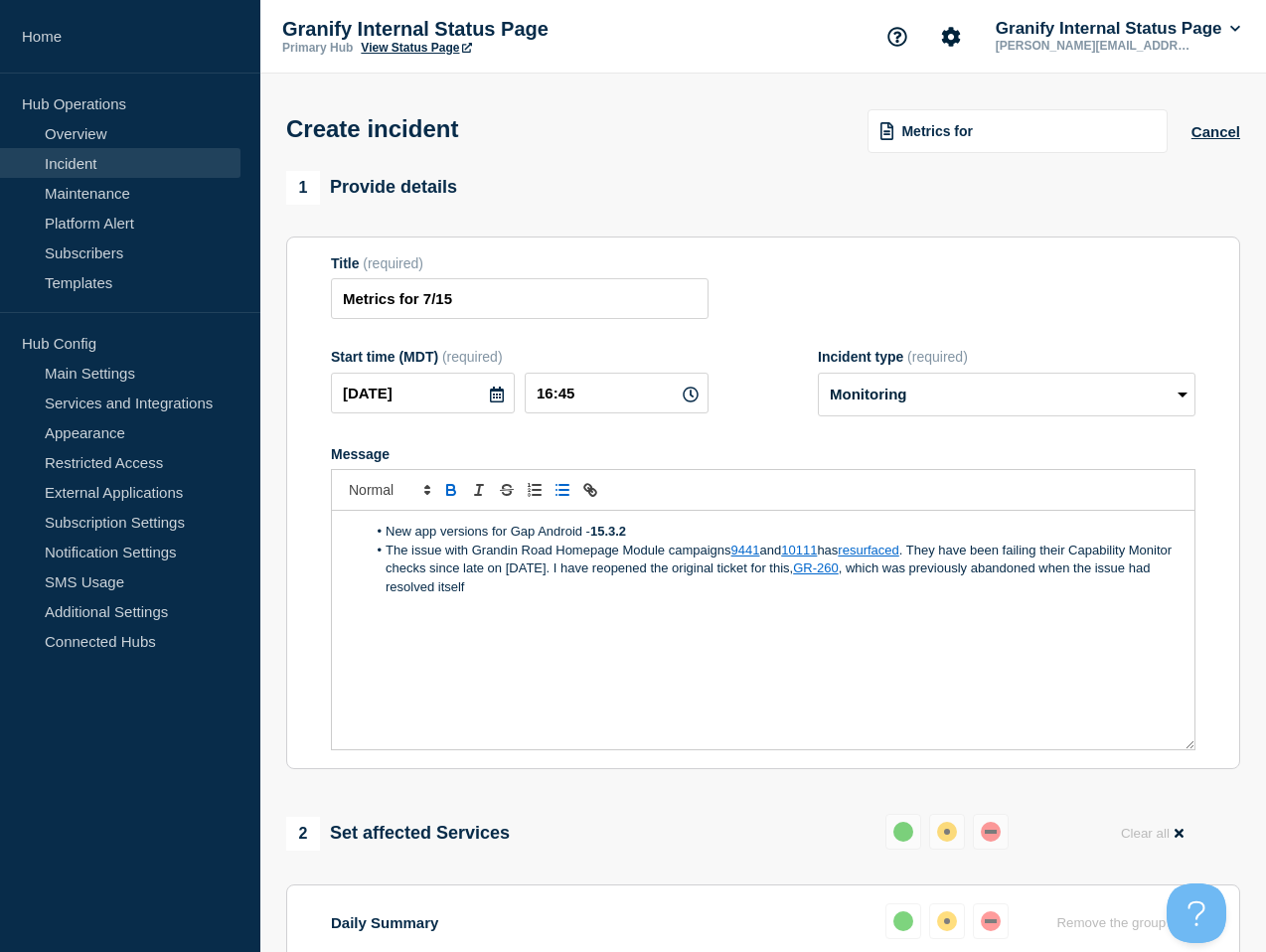 click on "New app versions for Gap Android -  15.3.2 The issue with Grandin Road Homepage Module campaigns  9441  and  10111  has  resurfaced . They have been failing their Capability Monitor checks since late on July 9. I have reopened the original ticket for this,  GR-260 , which was previously abandoned when the issue had resolved itself" at bounding box center (763, 630) 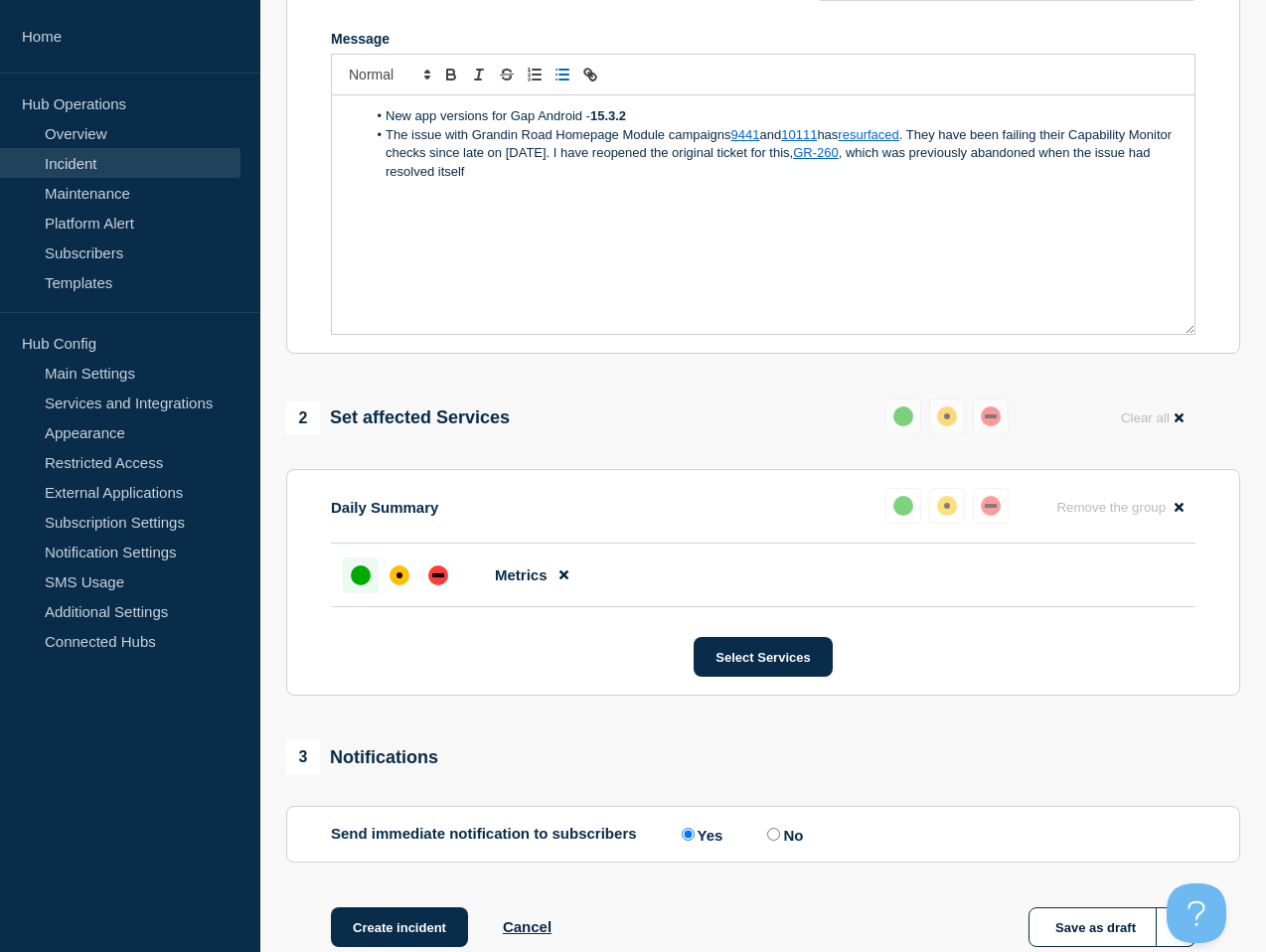 scroll, scrollTop: 567, scrollLeft: 0, axis: vertical 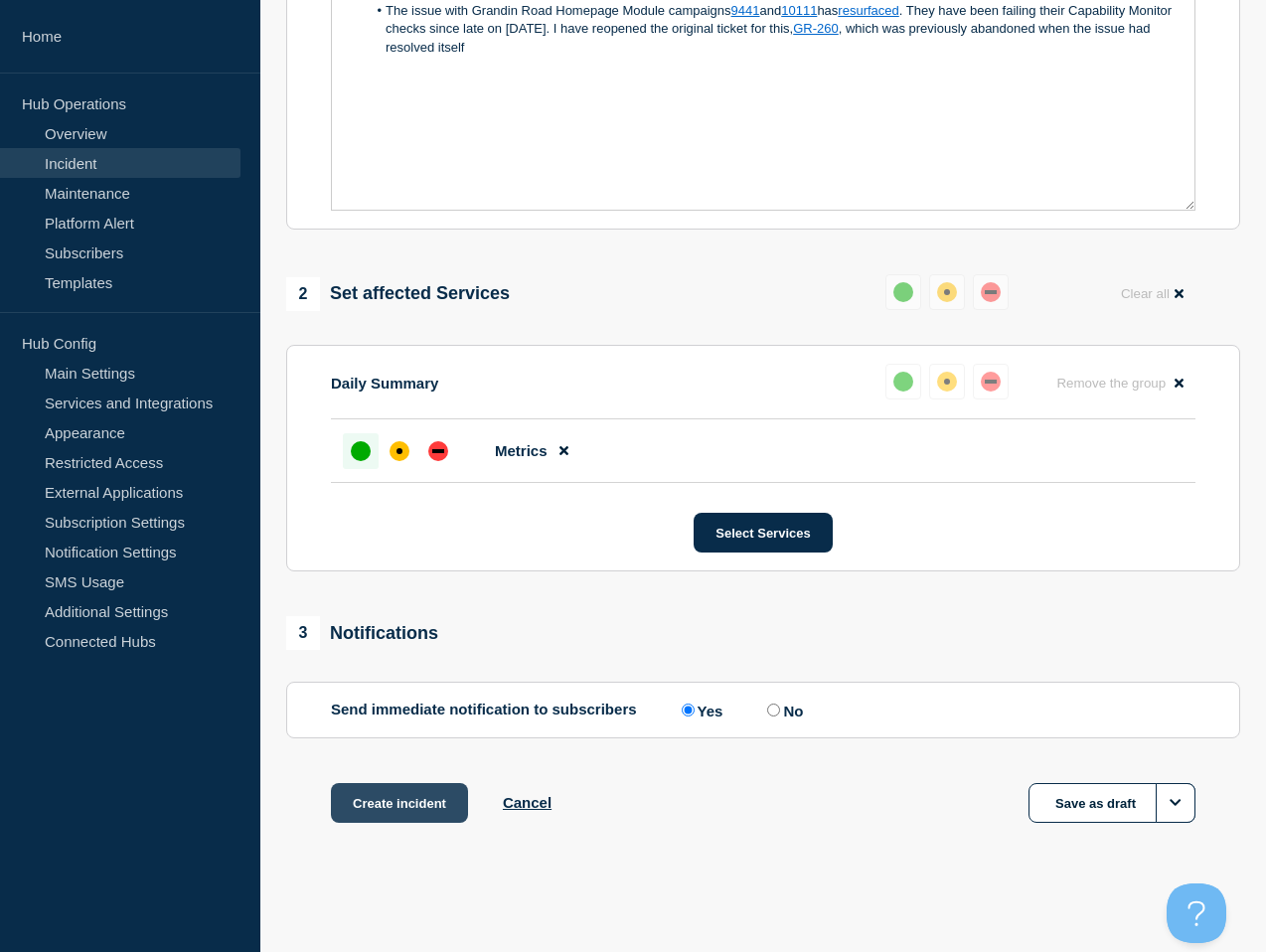 click on "Create incident" at bounding box center [399, 803] 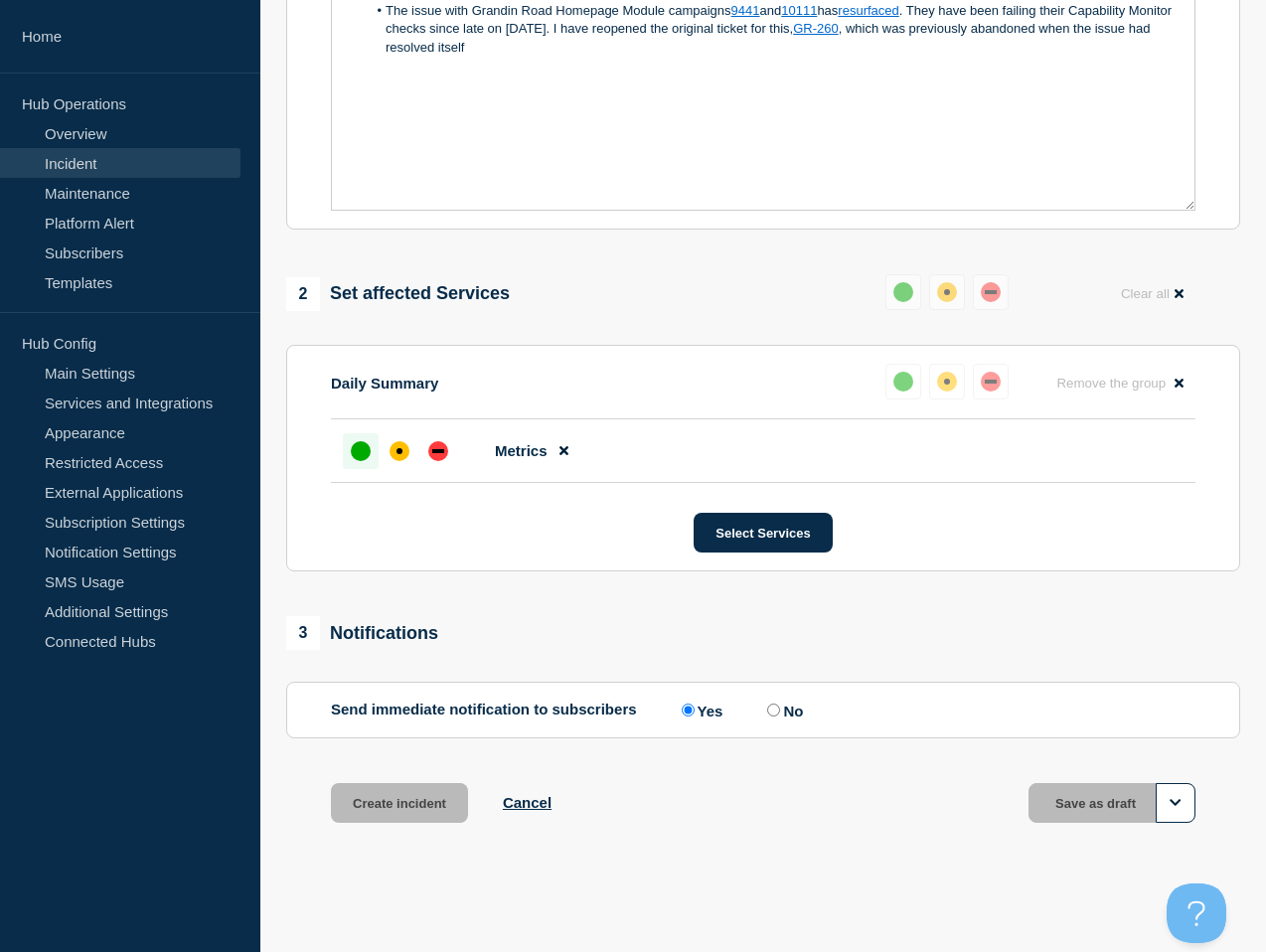 scroll, scrollTop: 0, scrollLeft: 0, axis: both 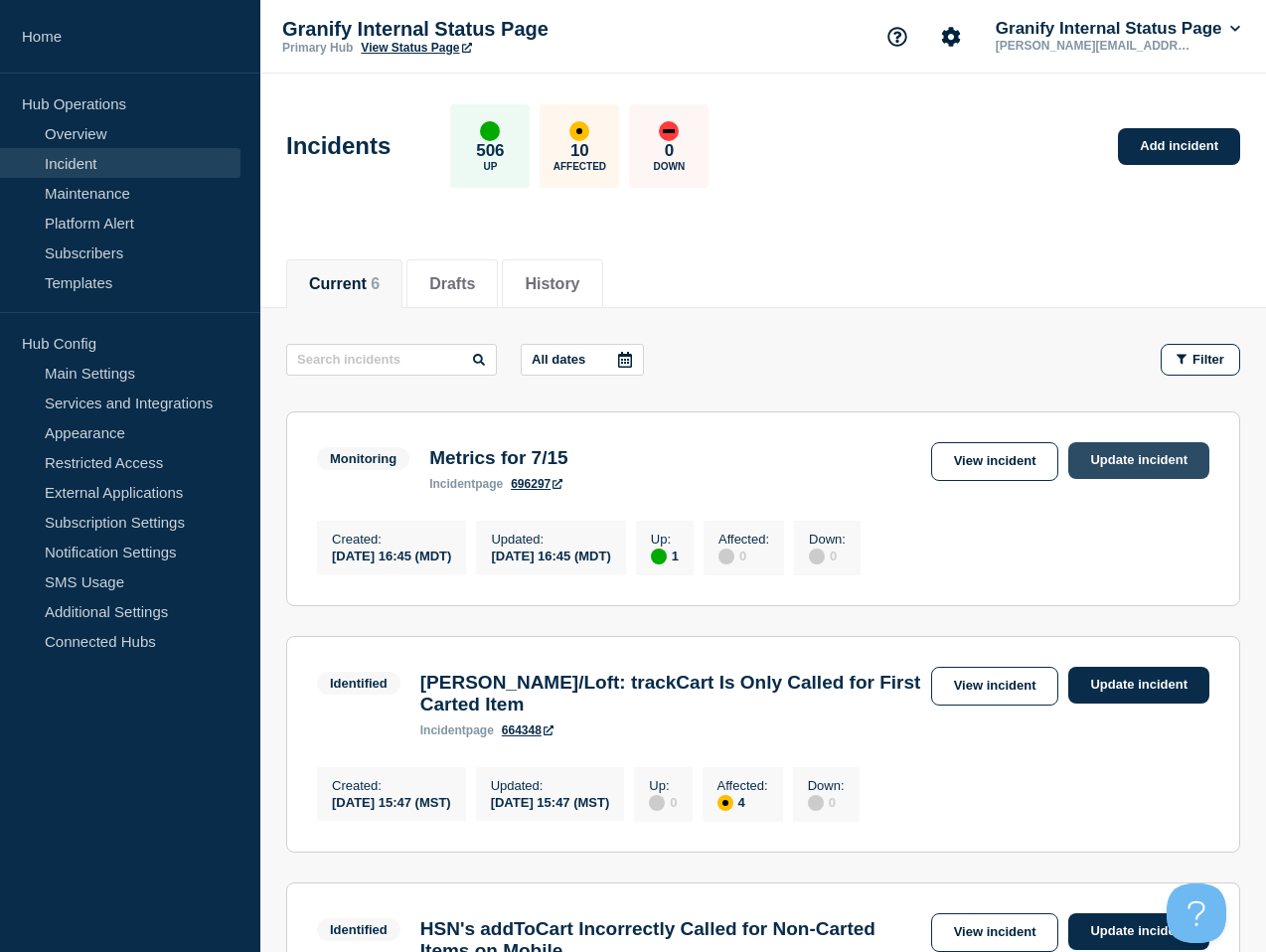 click on "Update incident" at bounding box center [1139, 460] 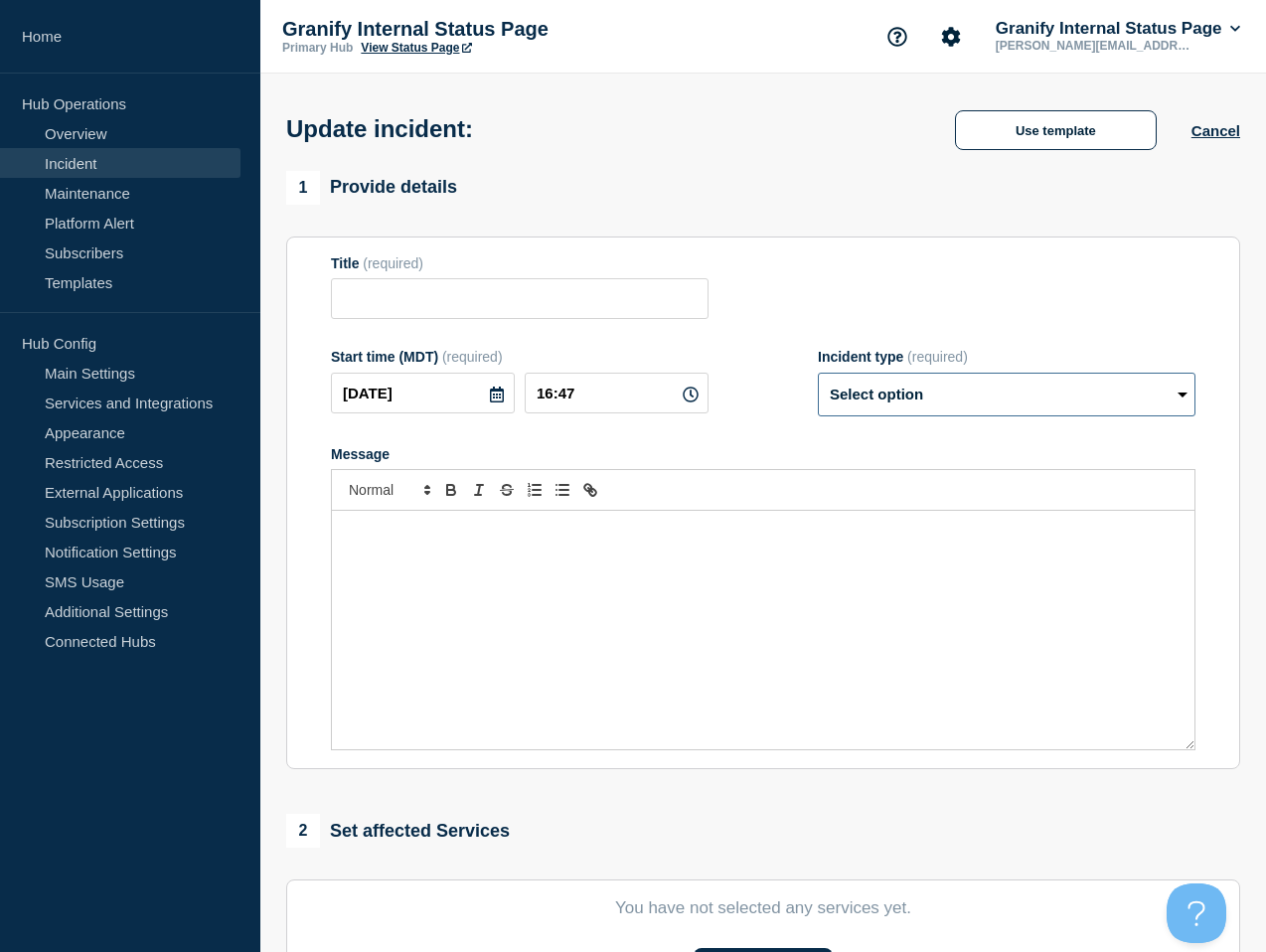 click on "Select option Investigating Identified Monitoring Resolved" at bounding box center (1007, 395) 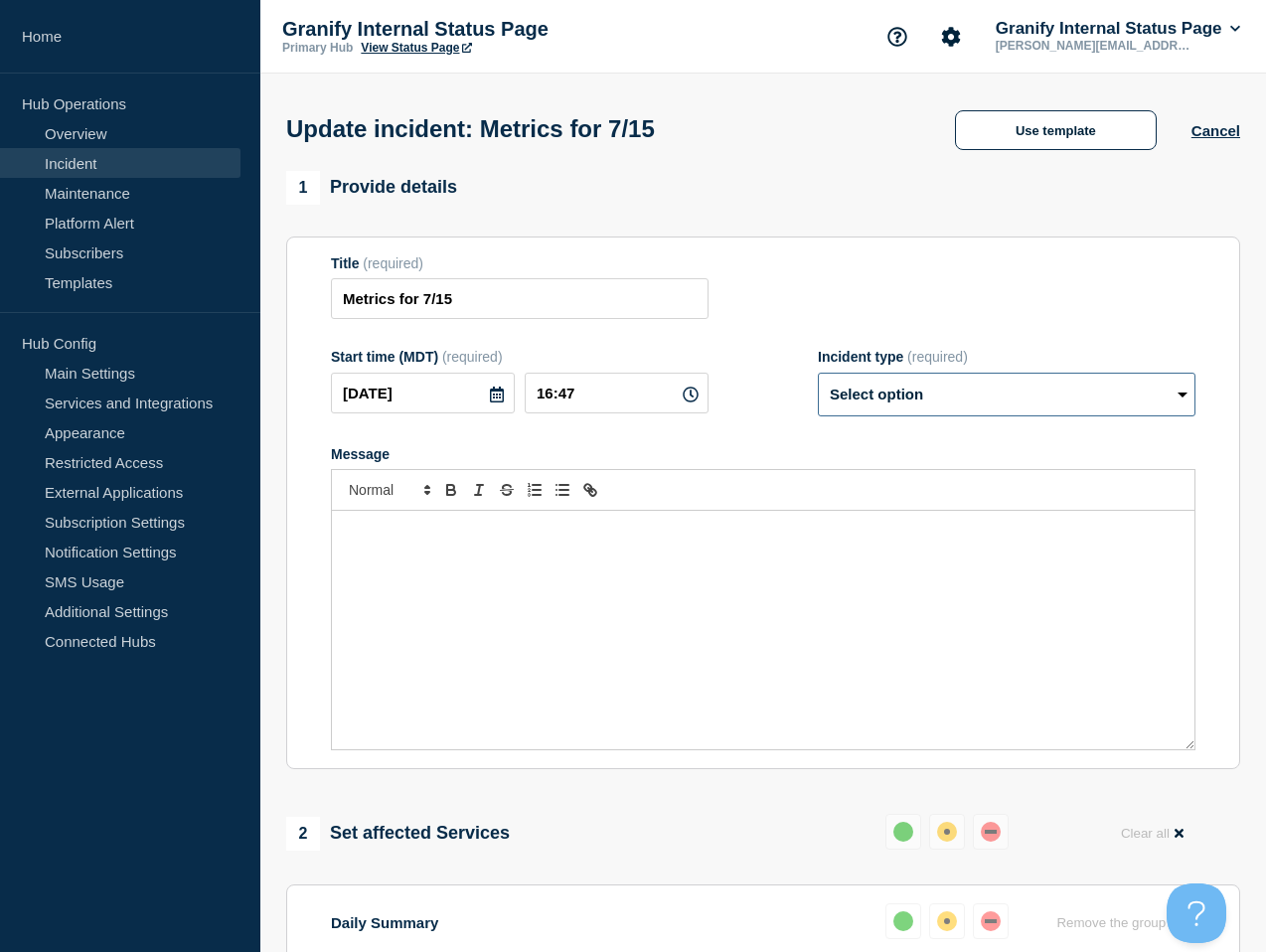 select on "resolved" 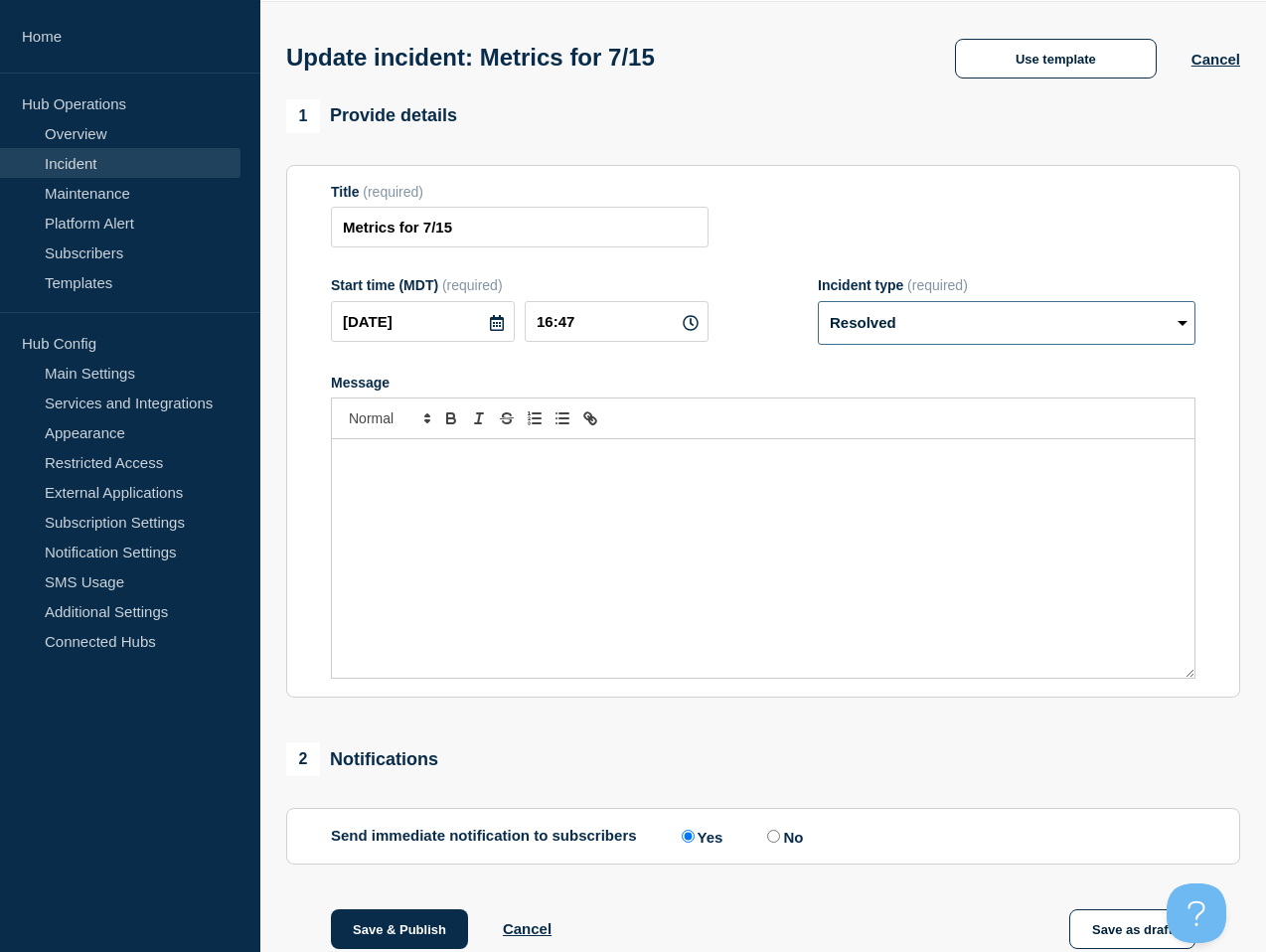 scroll, scrollTop: 336, scrollLeft: 0, axis: vertical 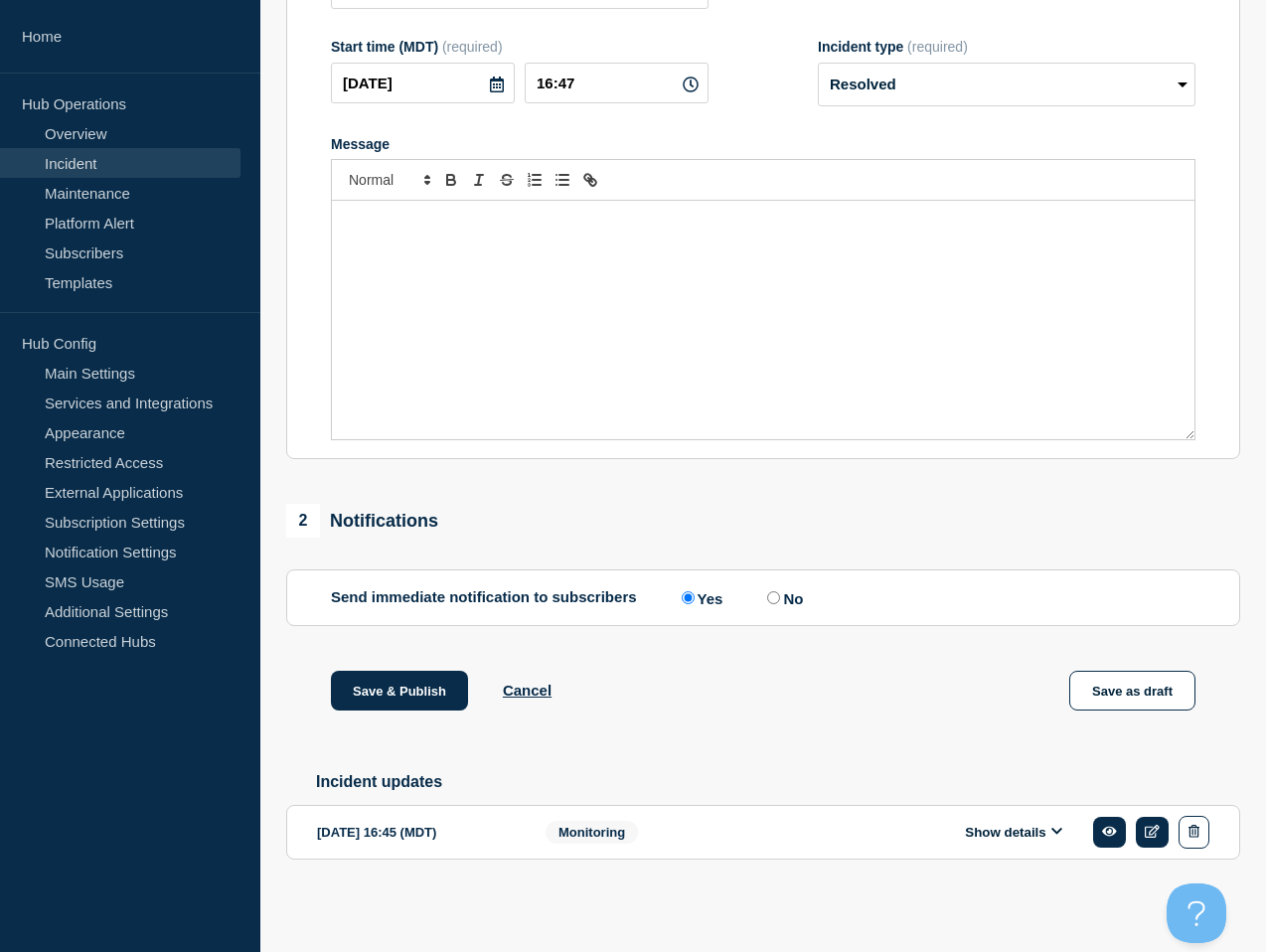 click on "No" at bounding box center [773, 597] 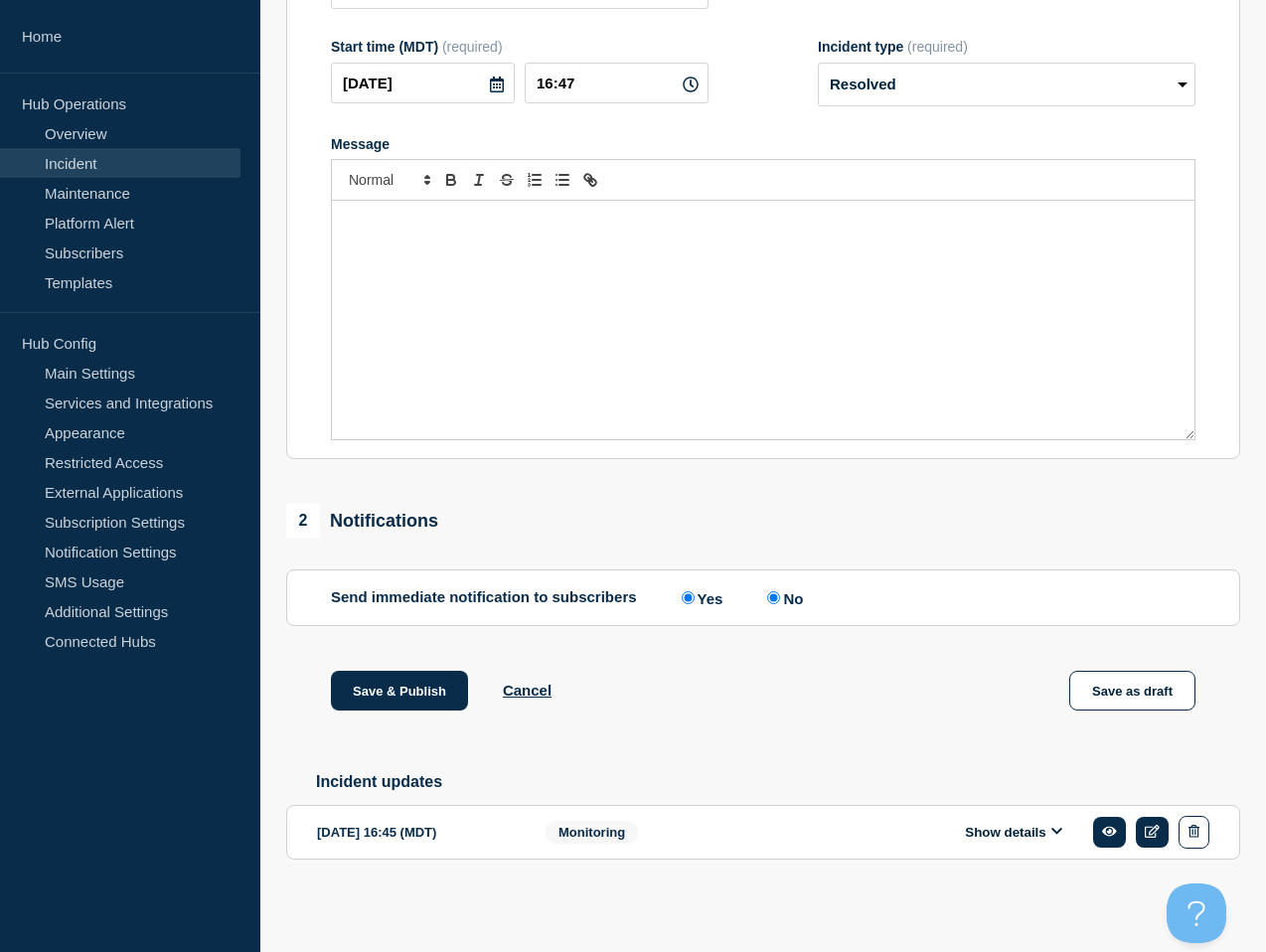 radio on "false" 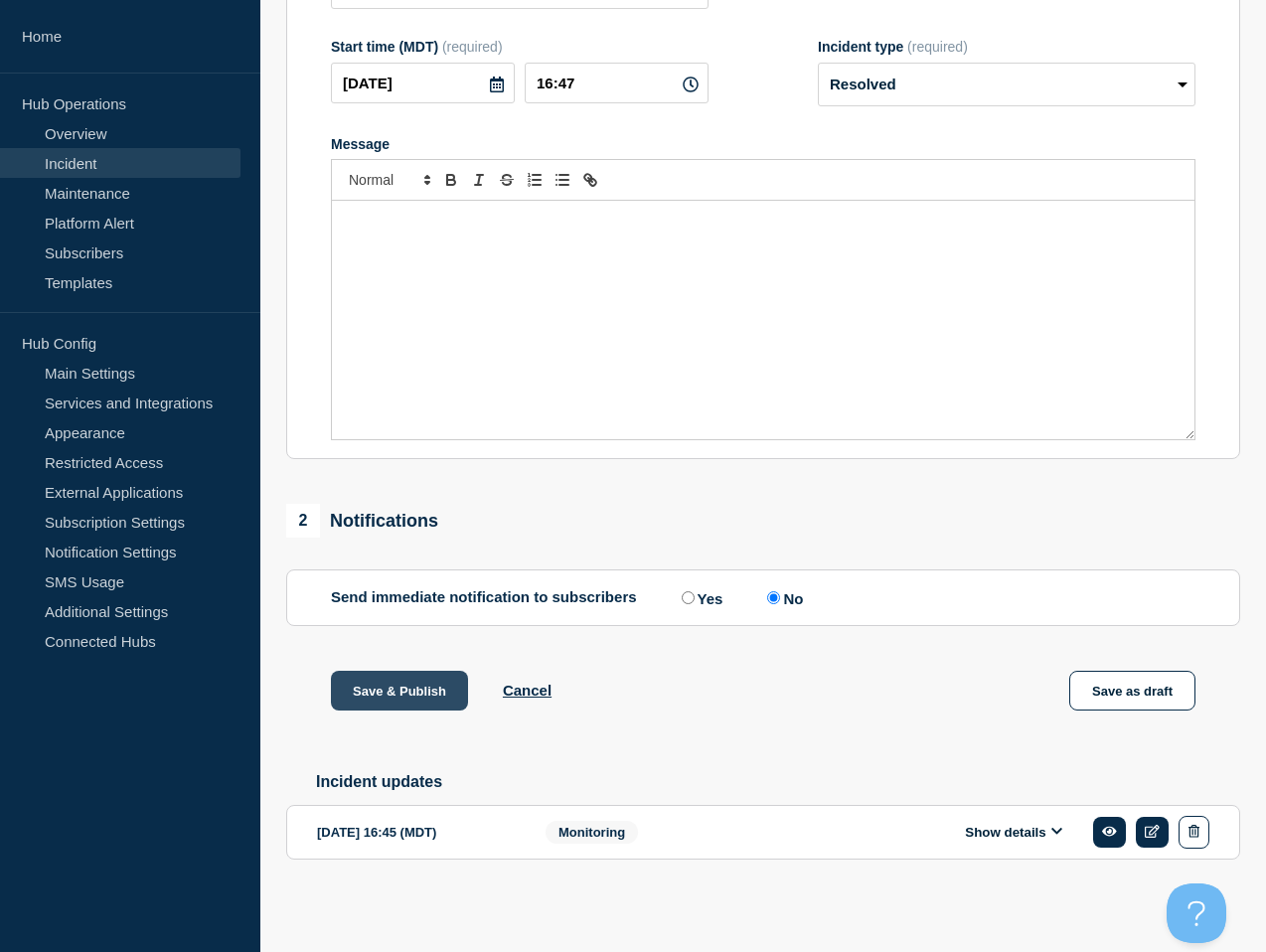 click on "Save & Publish" at bounding box center (399, 691) 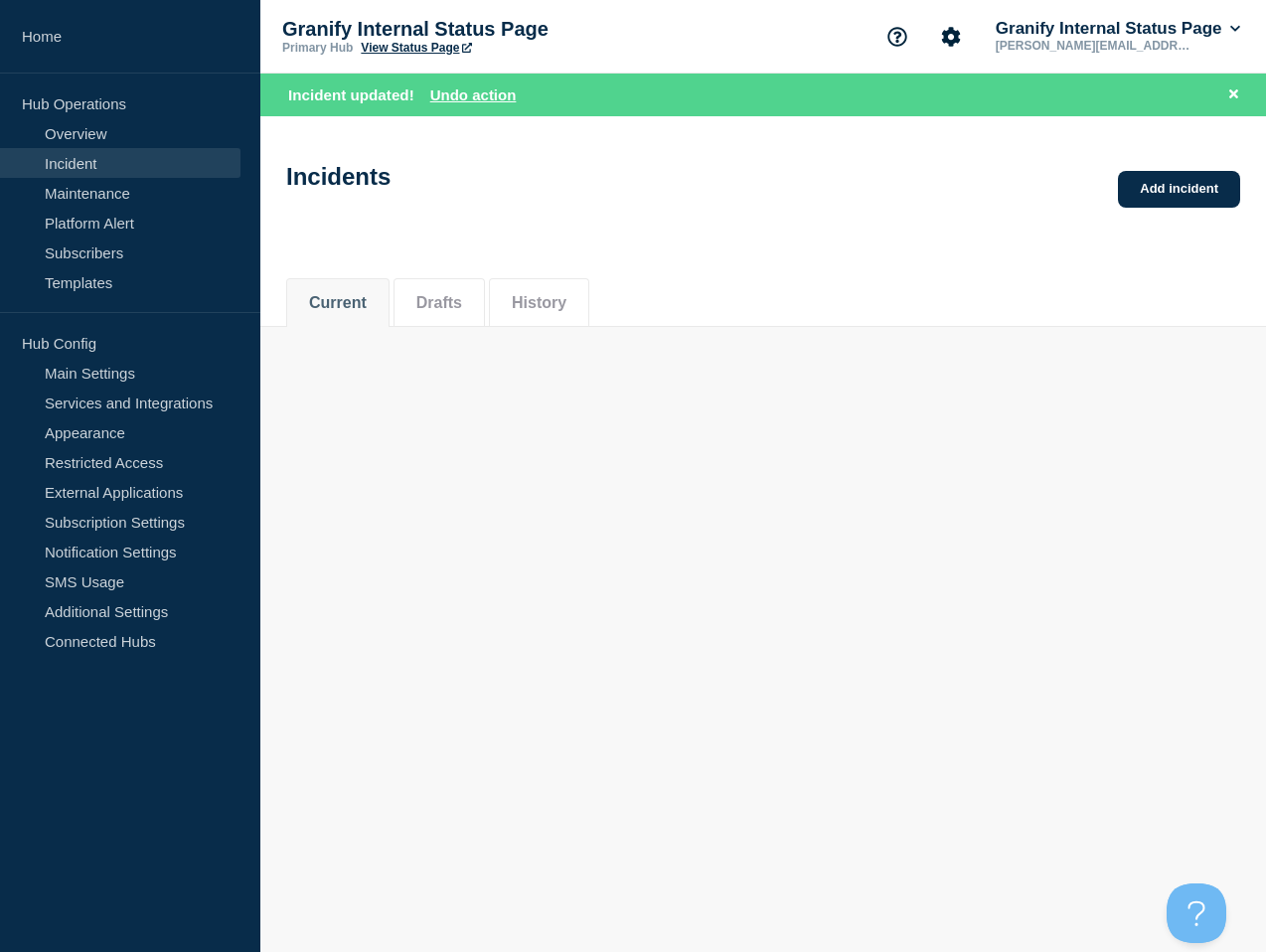 scroll, scrollTop: 0, scrollLeft: 0, axis: both 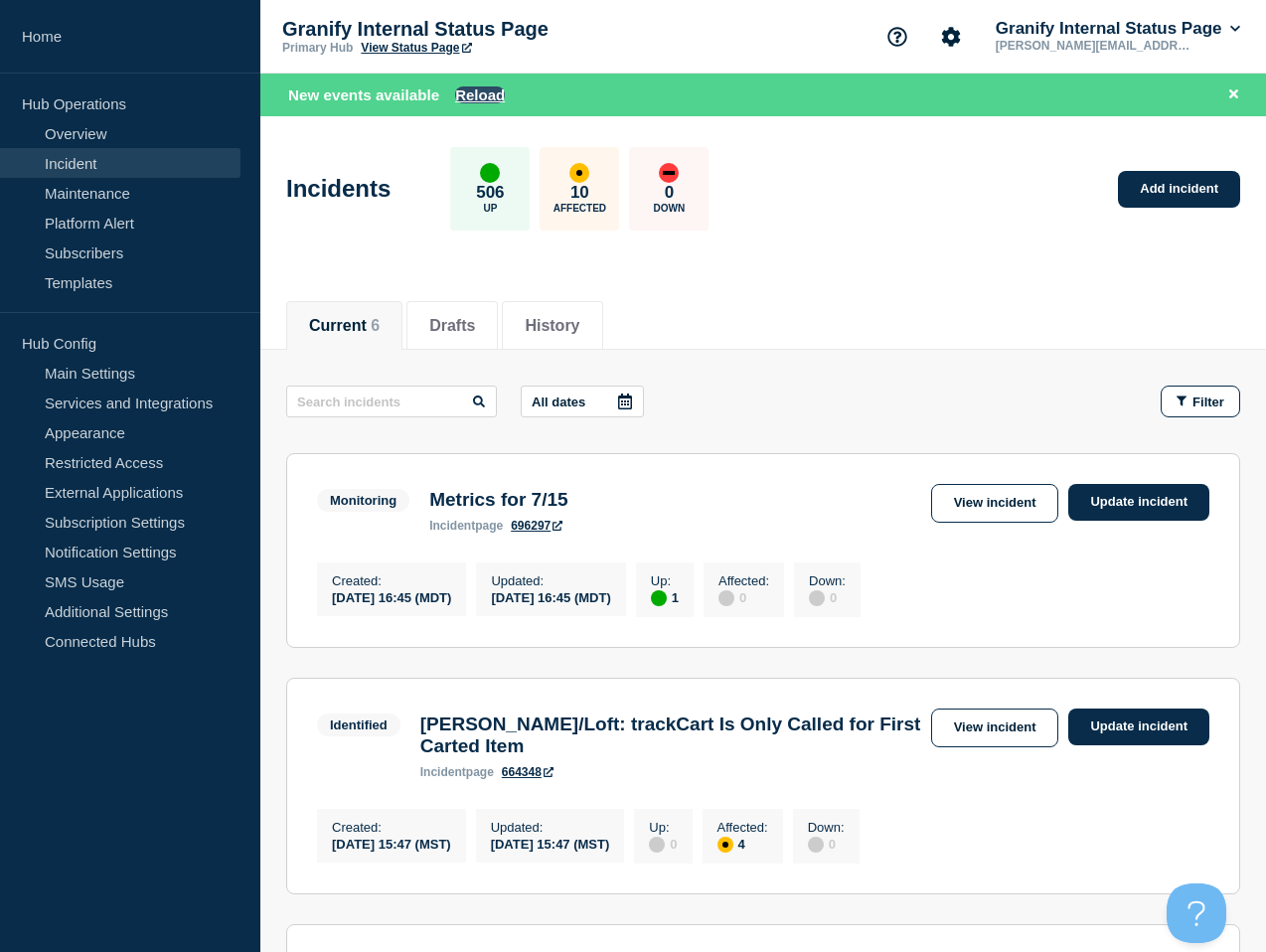 click on "Reload" at bounding box center (480, 94) 